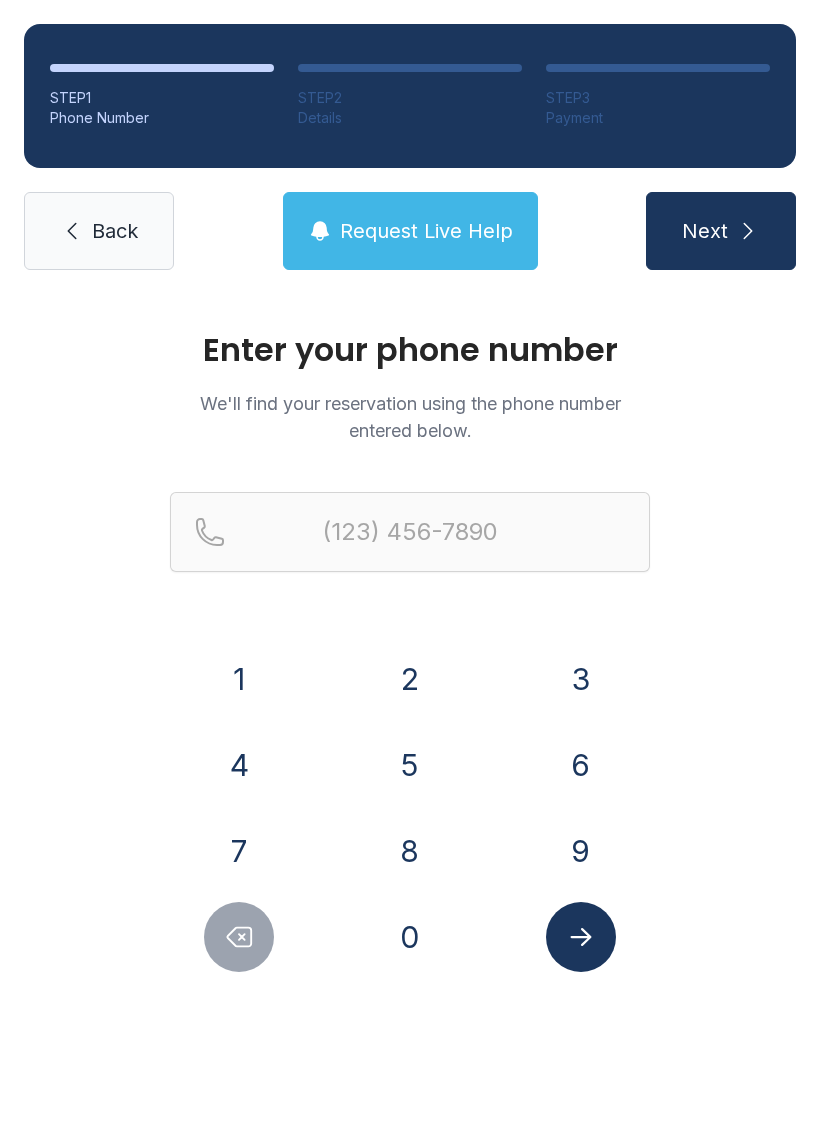 scroll, scrollTop: 0, scrollLeft: 0, axis: both 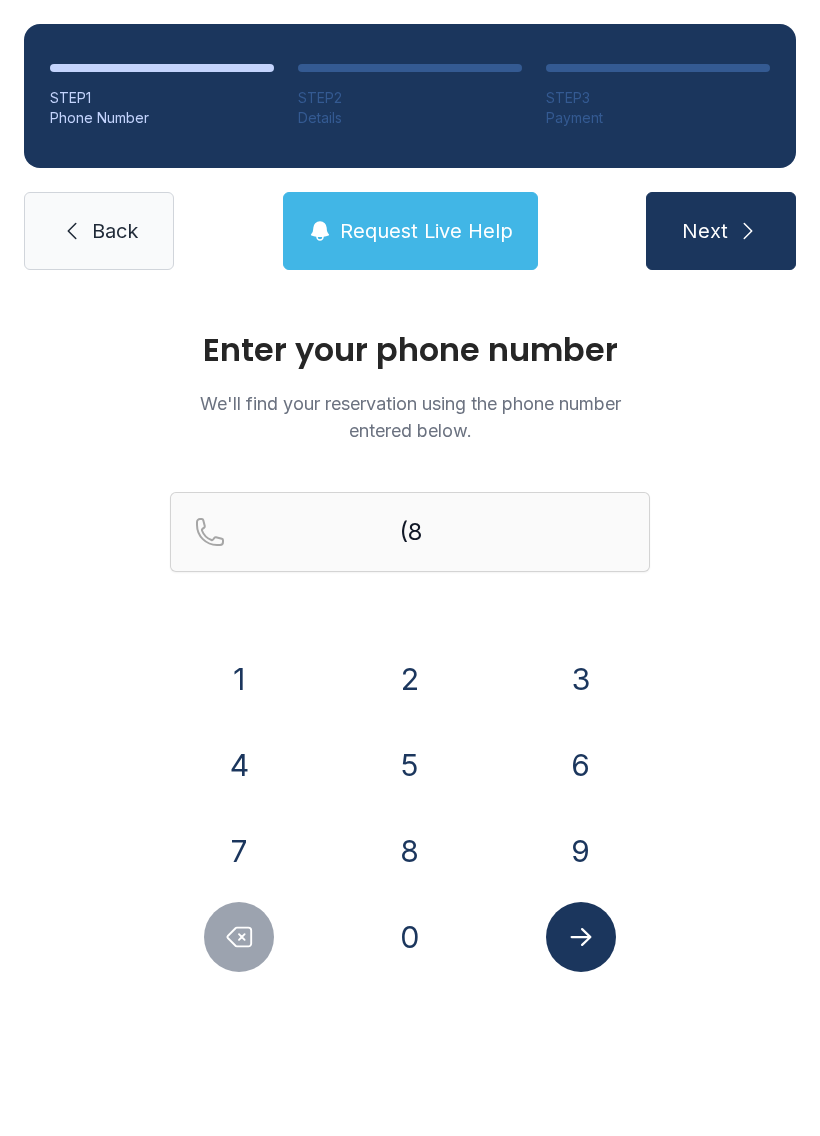 click on "6" at bounding box center (239, 679) 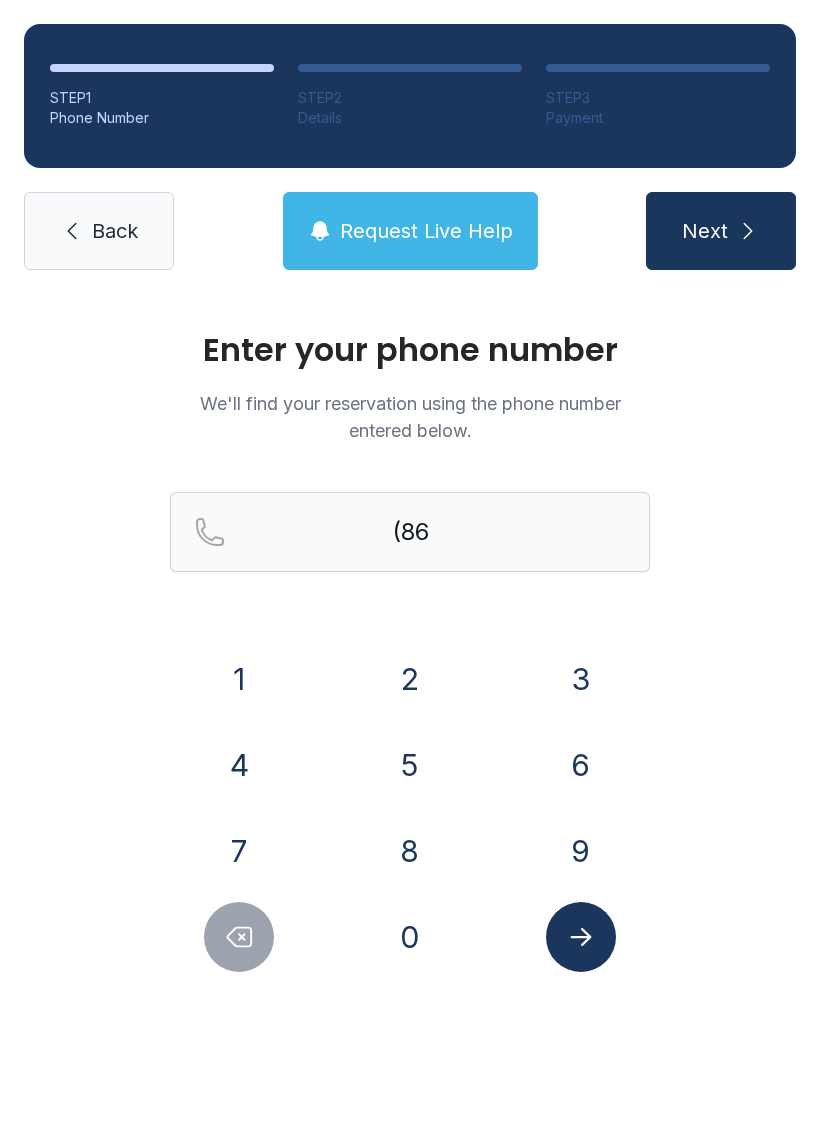 click on "4" at bounding box center [239, 679] 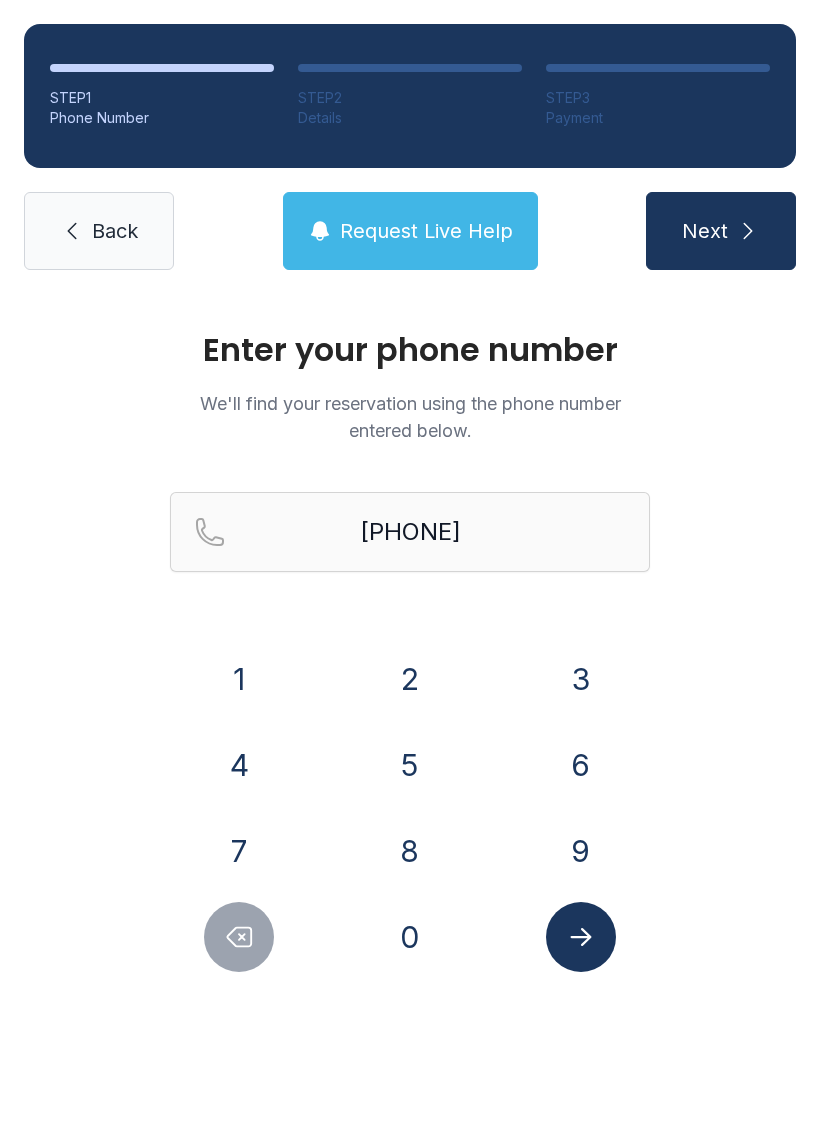 click on "7" at bounding box center [239, 679] 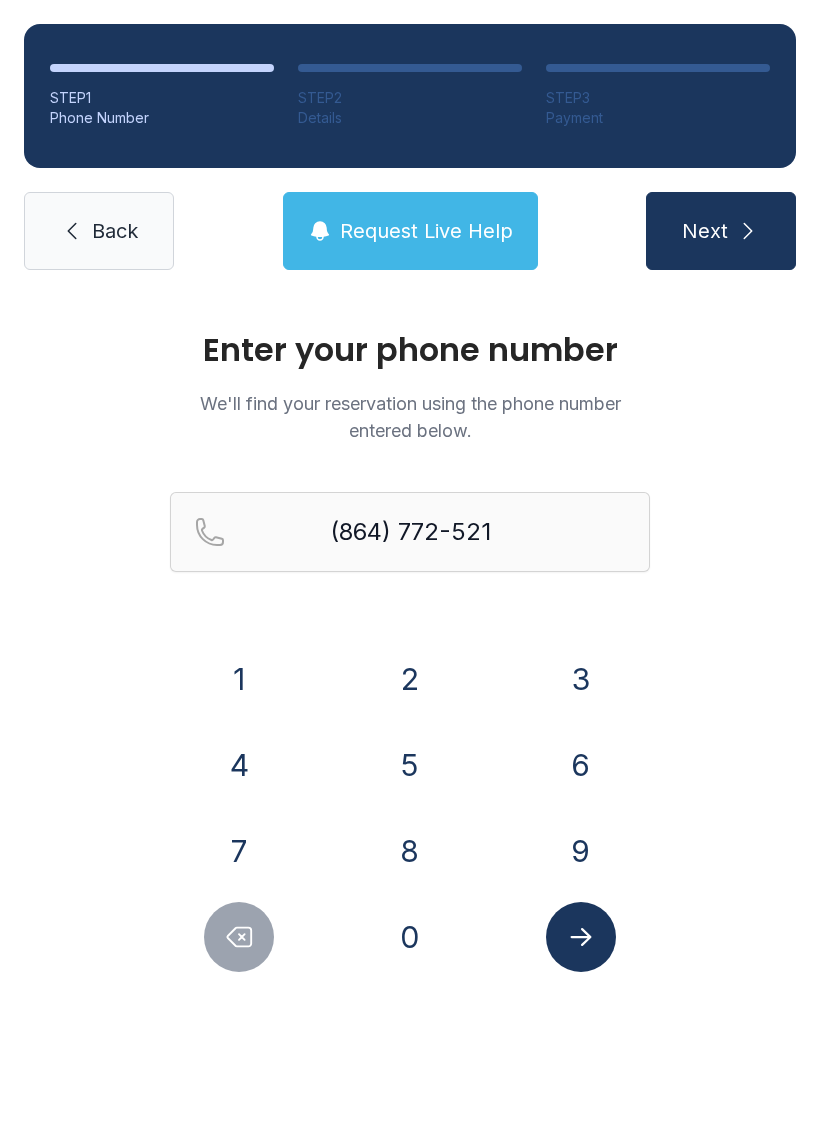 click on "1" at bounding box center (239, 679) 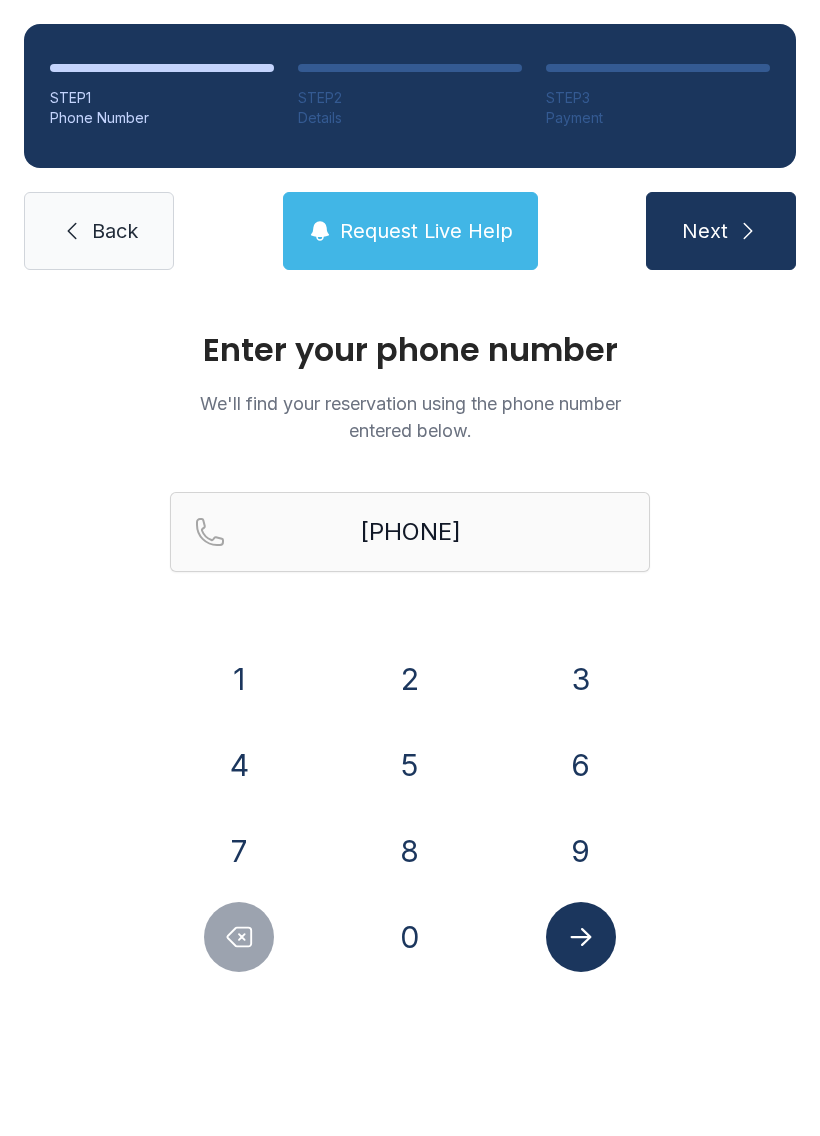 click at bounding box center (581, 937) 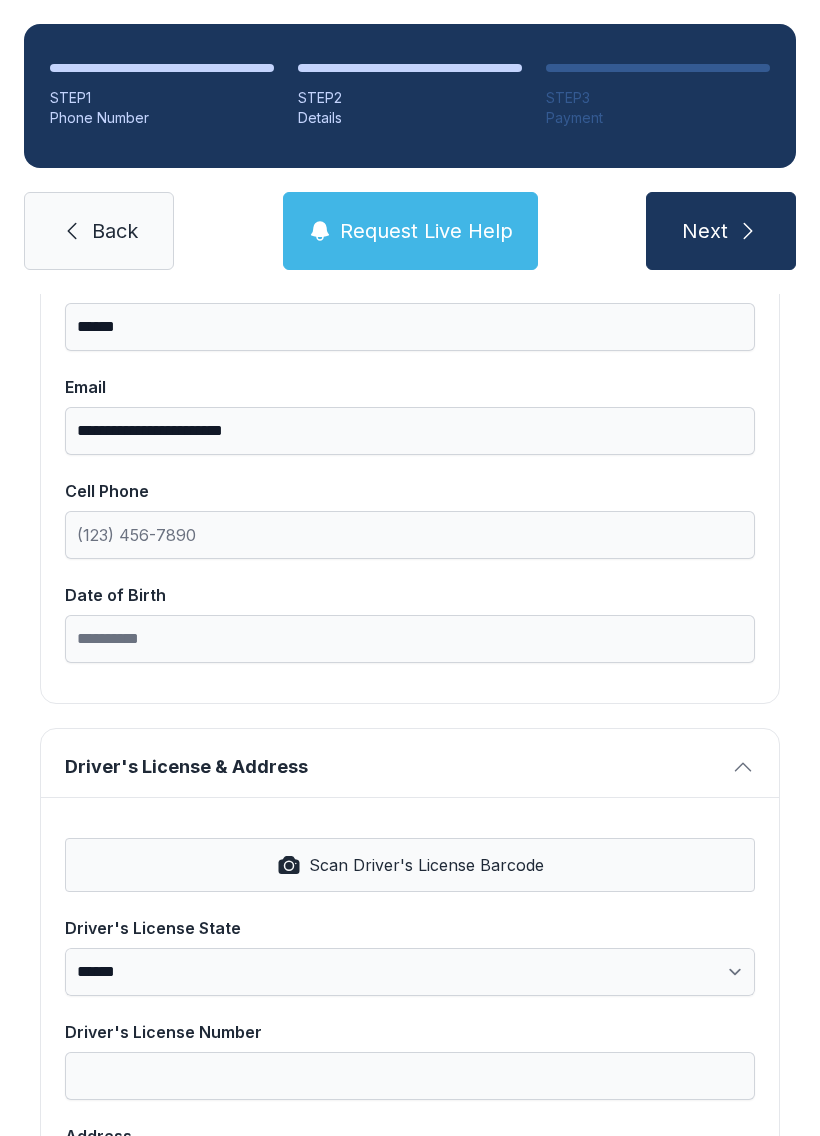 scroll, scrollTop: 347, scrollLeft: 0, axis: vertical 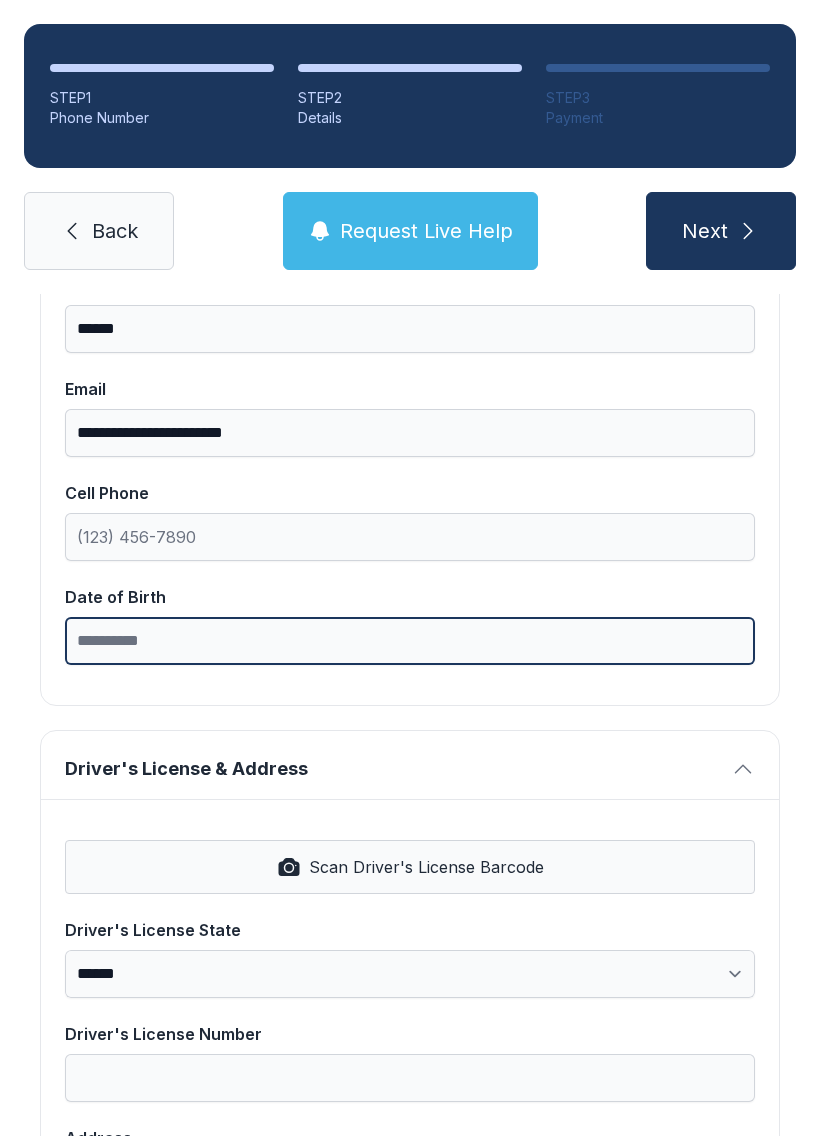click on "Date of Birth" at bounding box center (410, 641) 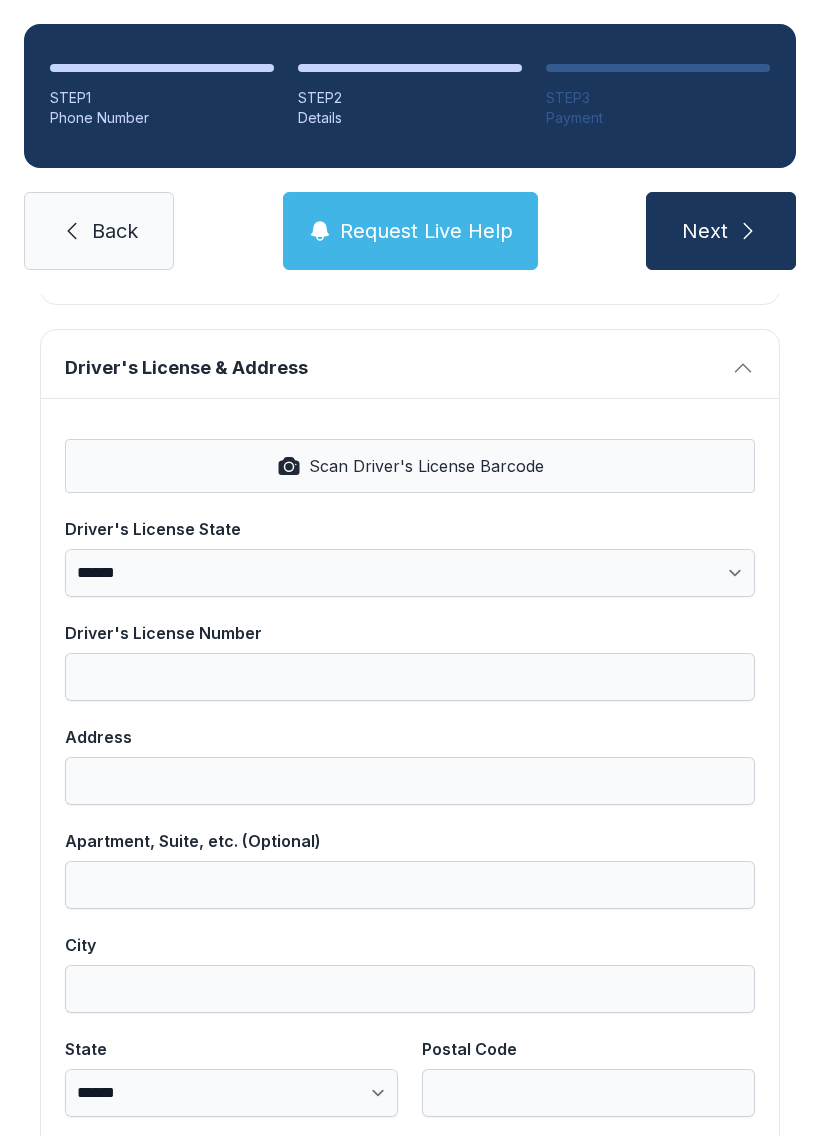 scroll, scrollTop: 760, scrollLeft: 0, axis: vertical 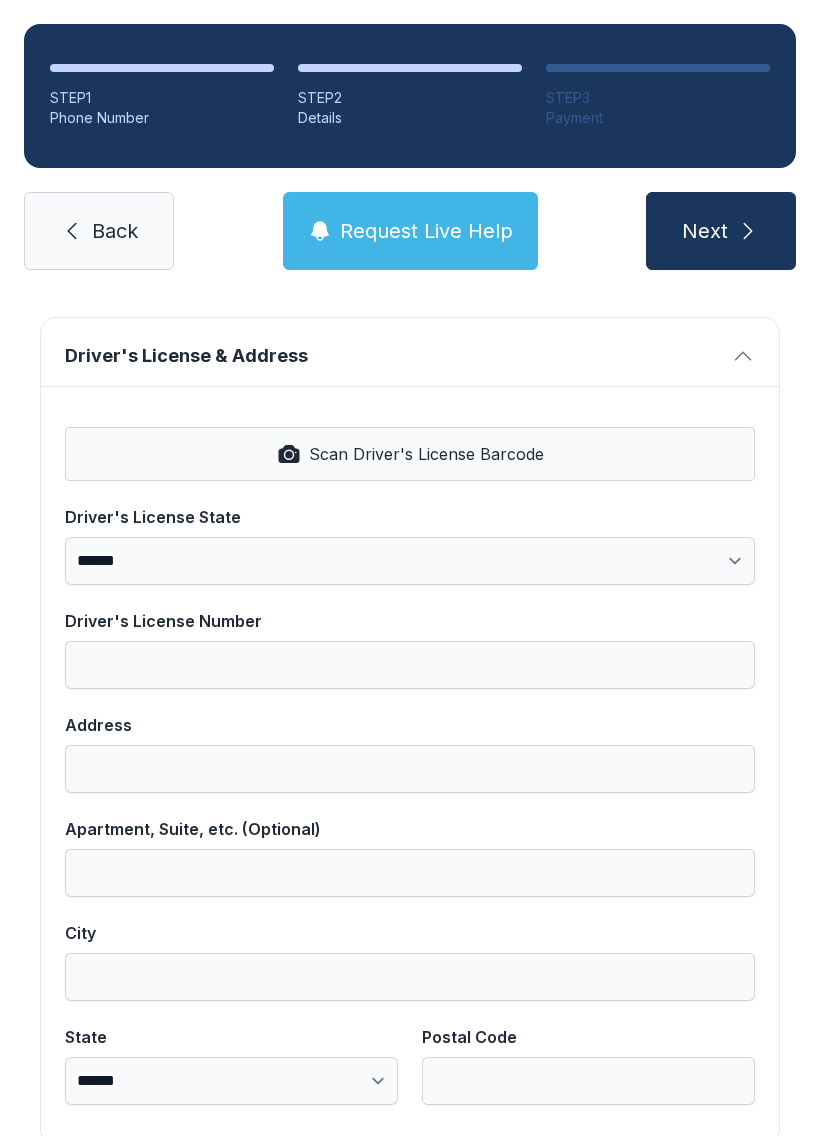 type on "**********" 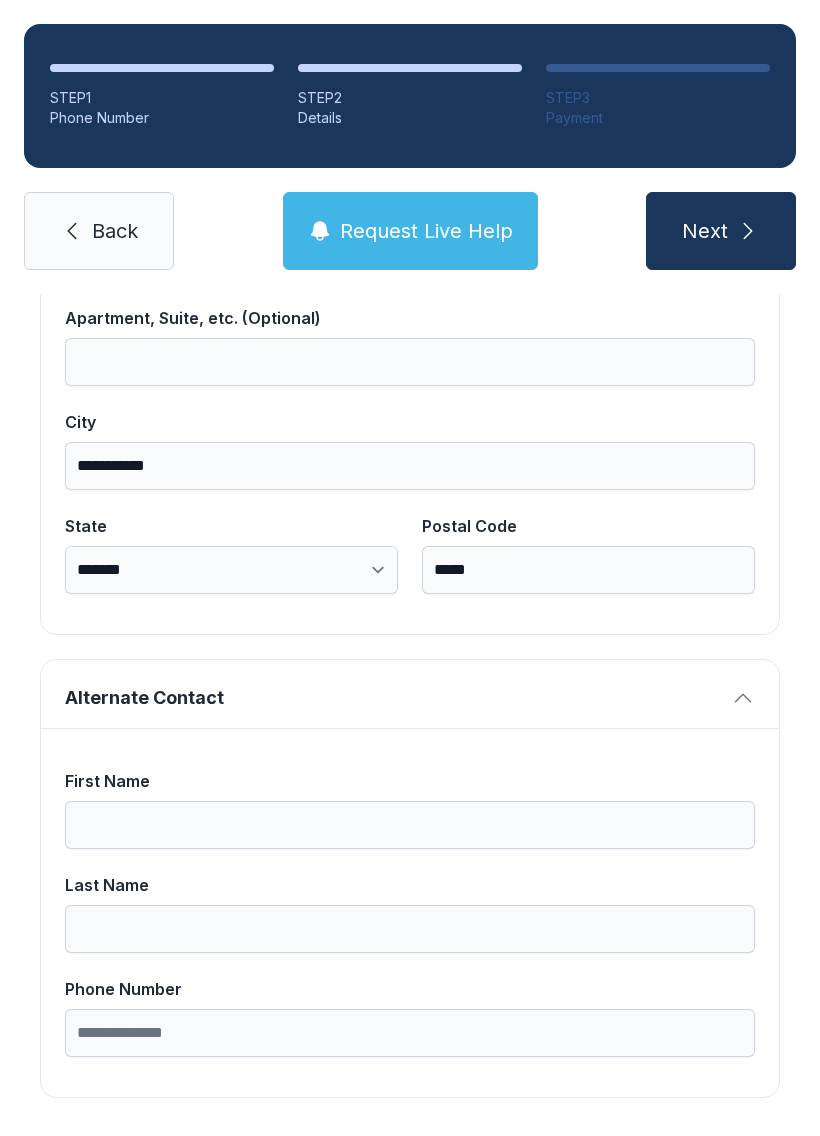 scroll, scrollTop: 1269, scrollLeft: 0, axis: vertical 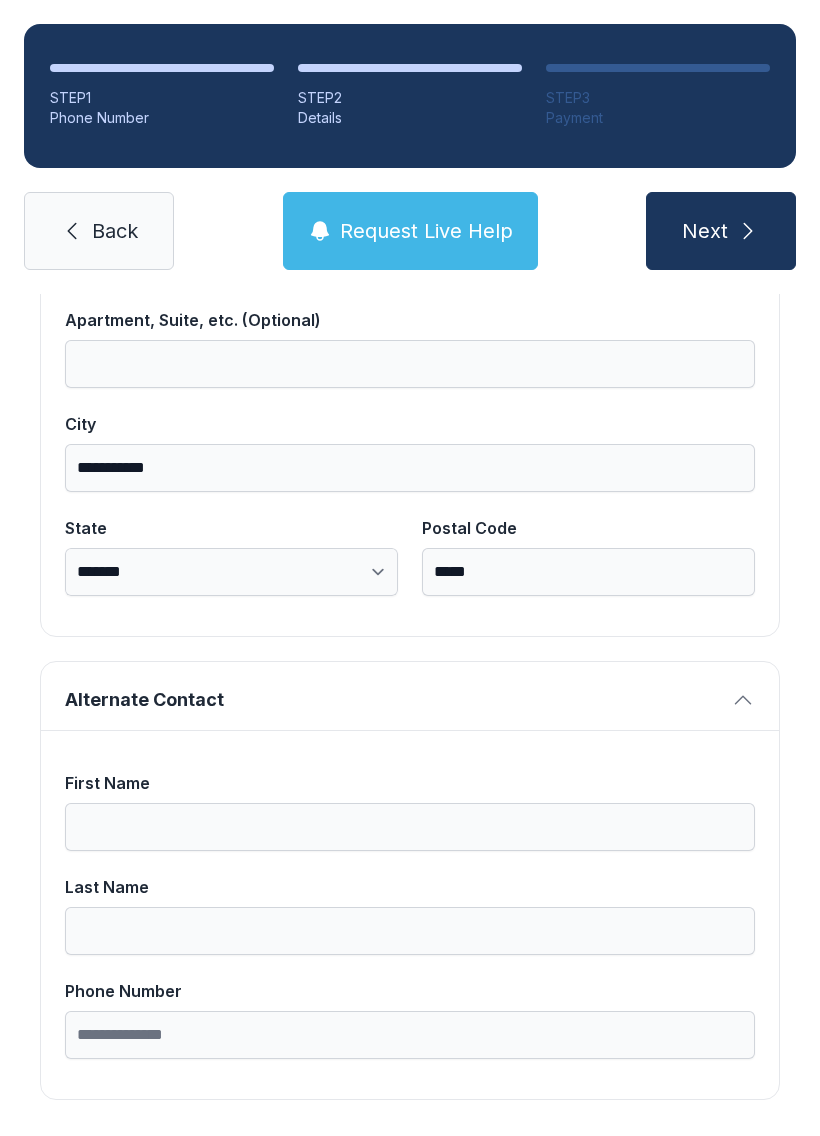 click on "Next" at bounding box center [721, 231] 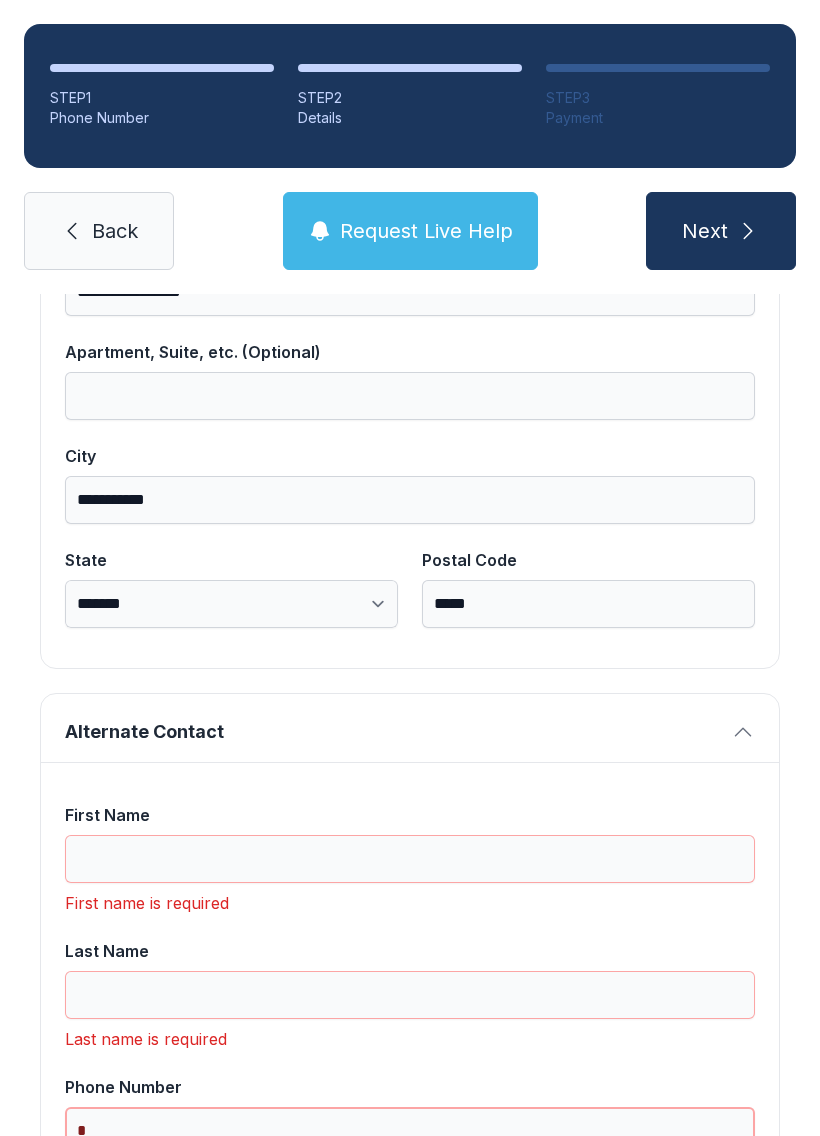 scroll, scrollTop: 44, scrollLeft: 0, axis: vertical 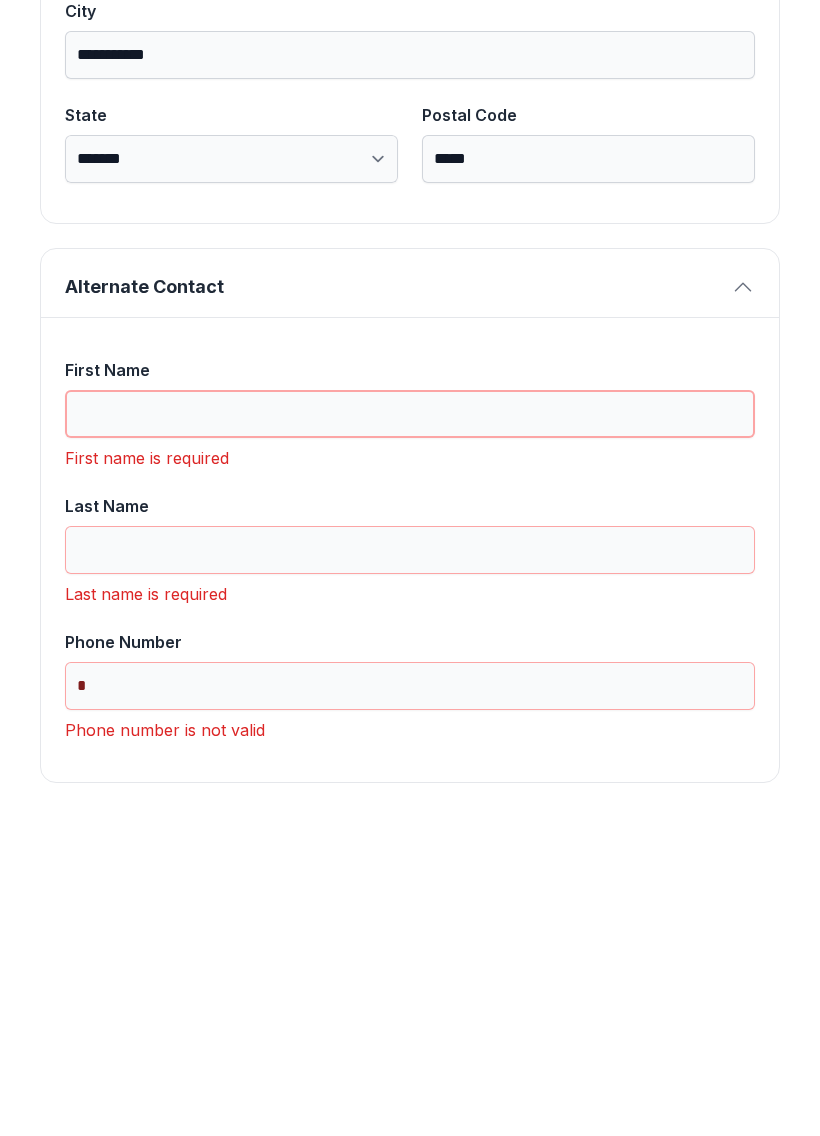 click on "First Name" at bounding box center (410, 731) 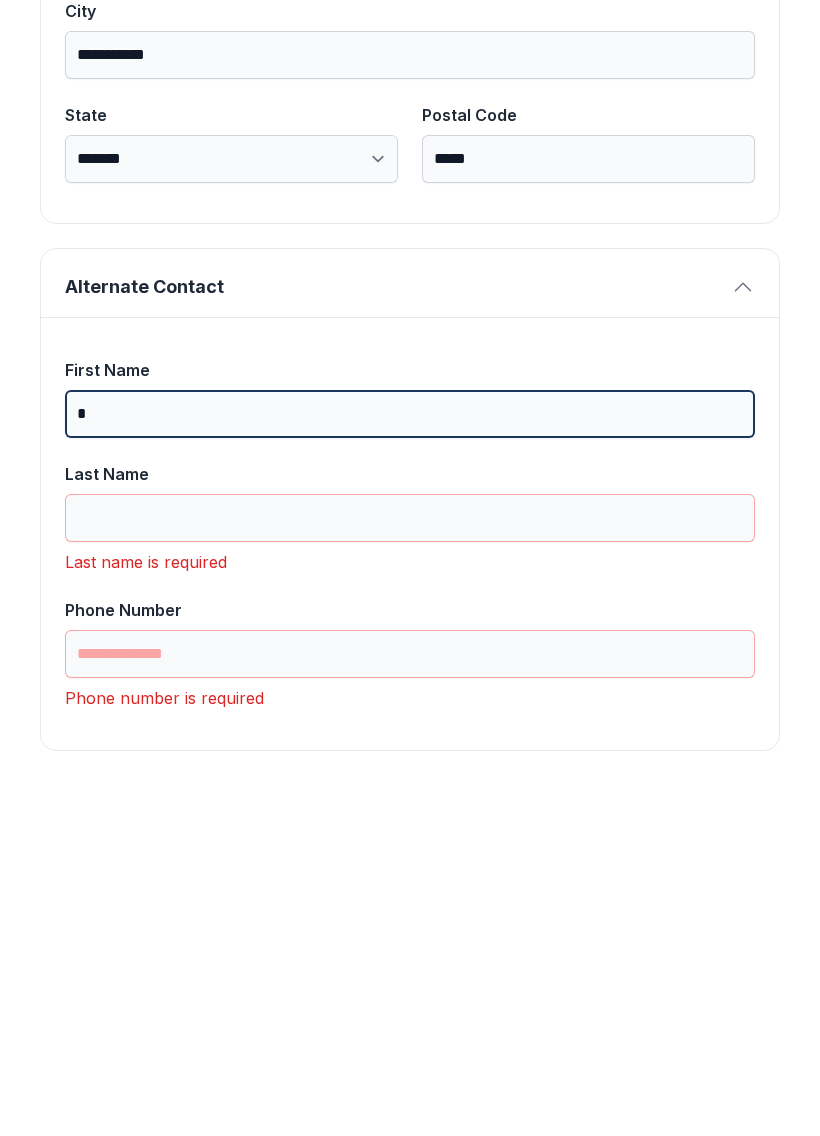 scroll, scrollTop: 1365, scrollLeft: 0, axis: vertical 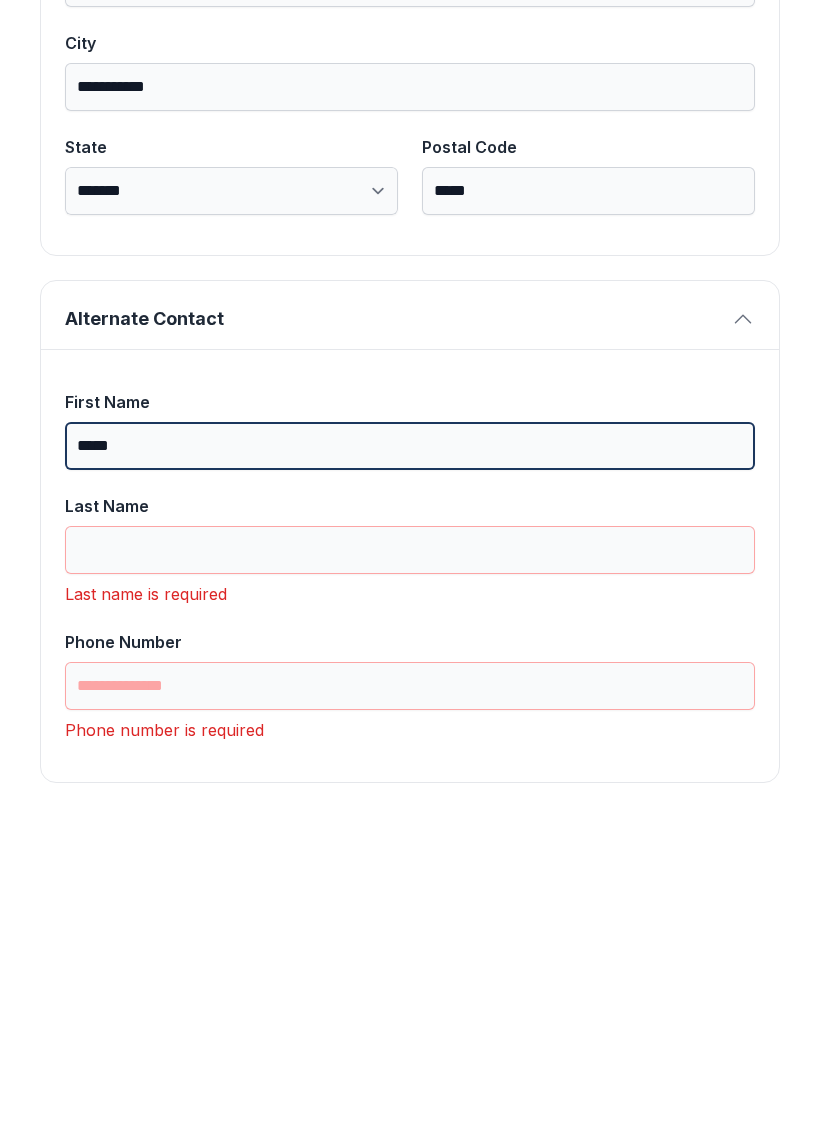 type on "*****" 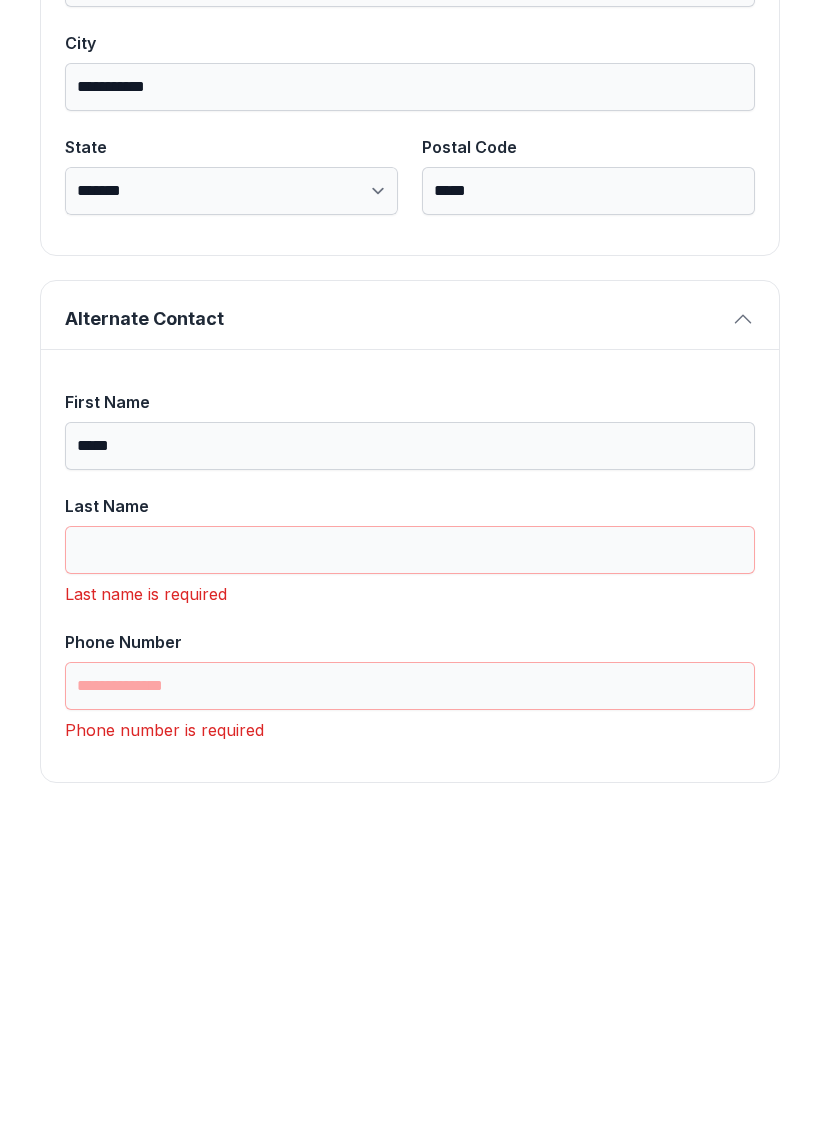 click on "[FIRST] [LAST] [LAST] is required [PHONE] [PHONE] is required" at bounding box center (410, 883) 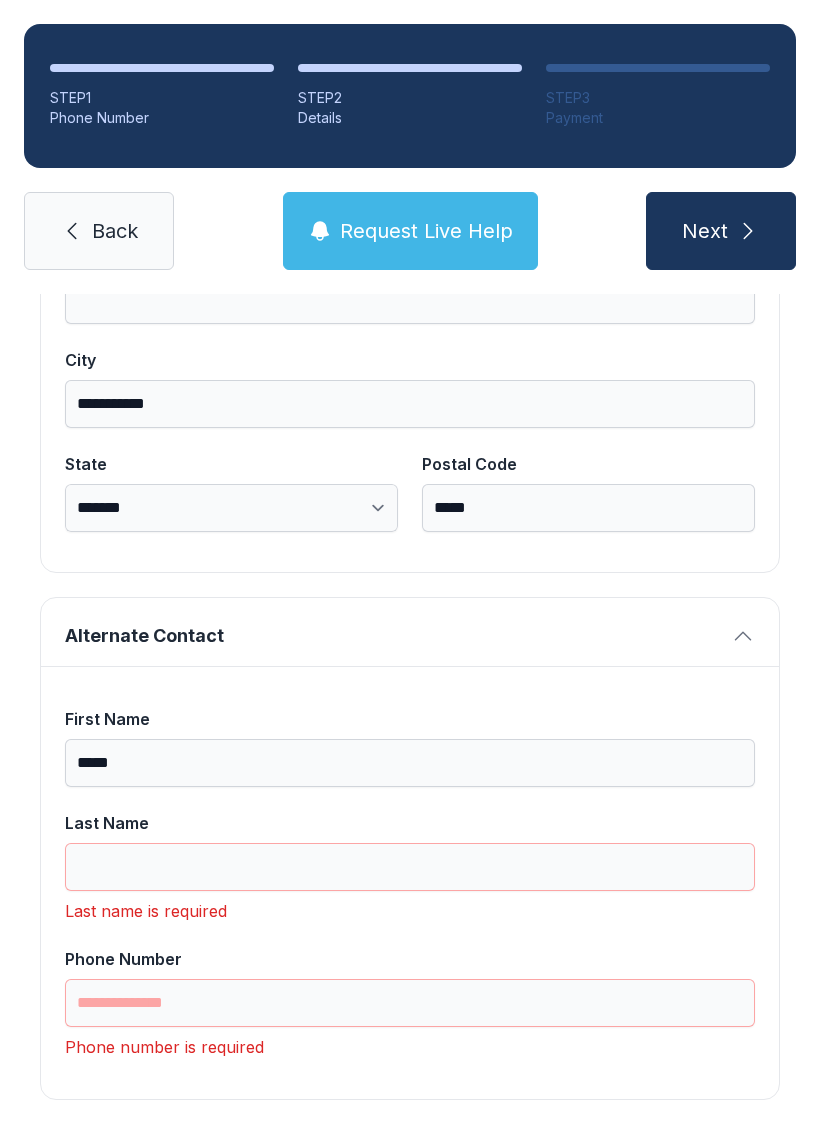 click on "Last Name" at bounding box center [410, 747] 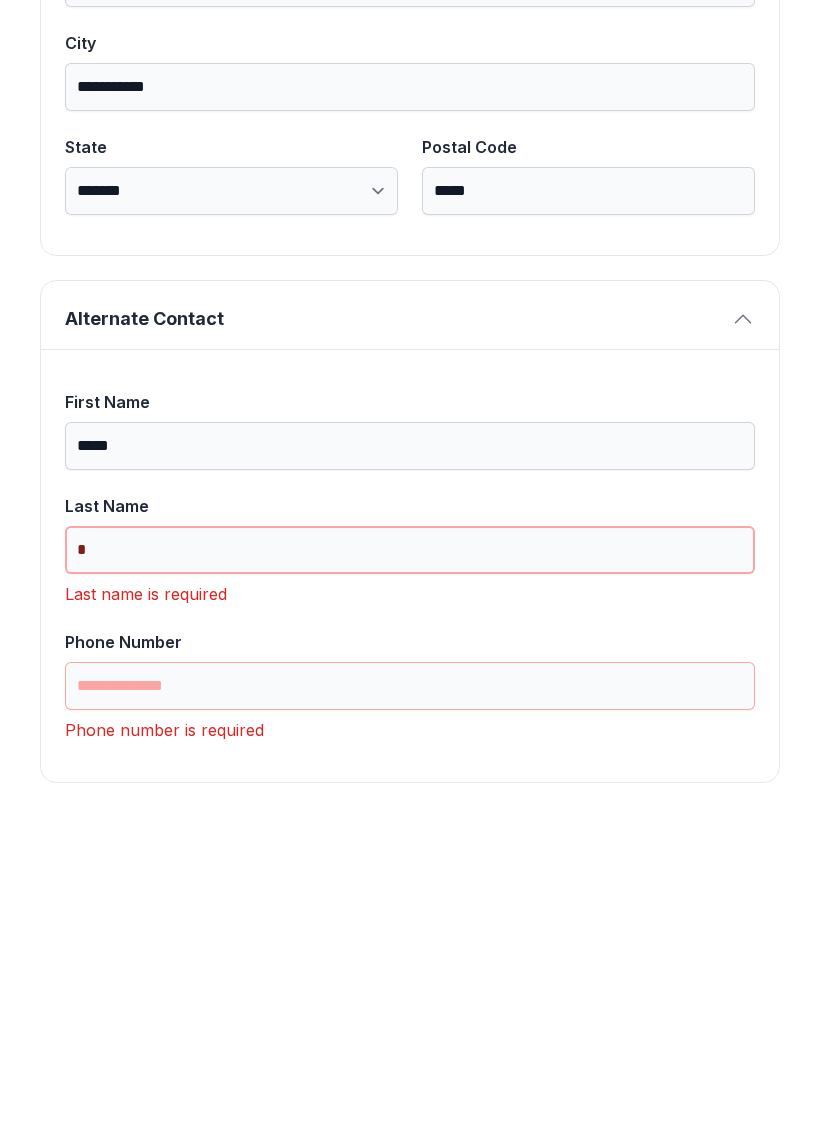 scroll, scrollTop: 1333, scrollLeft: 0, axis: vertical 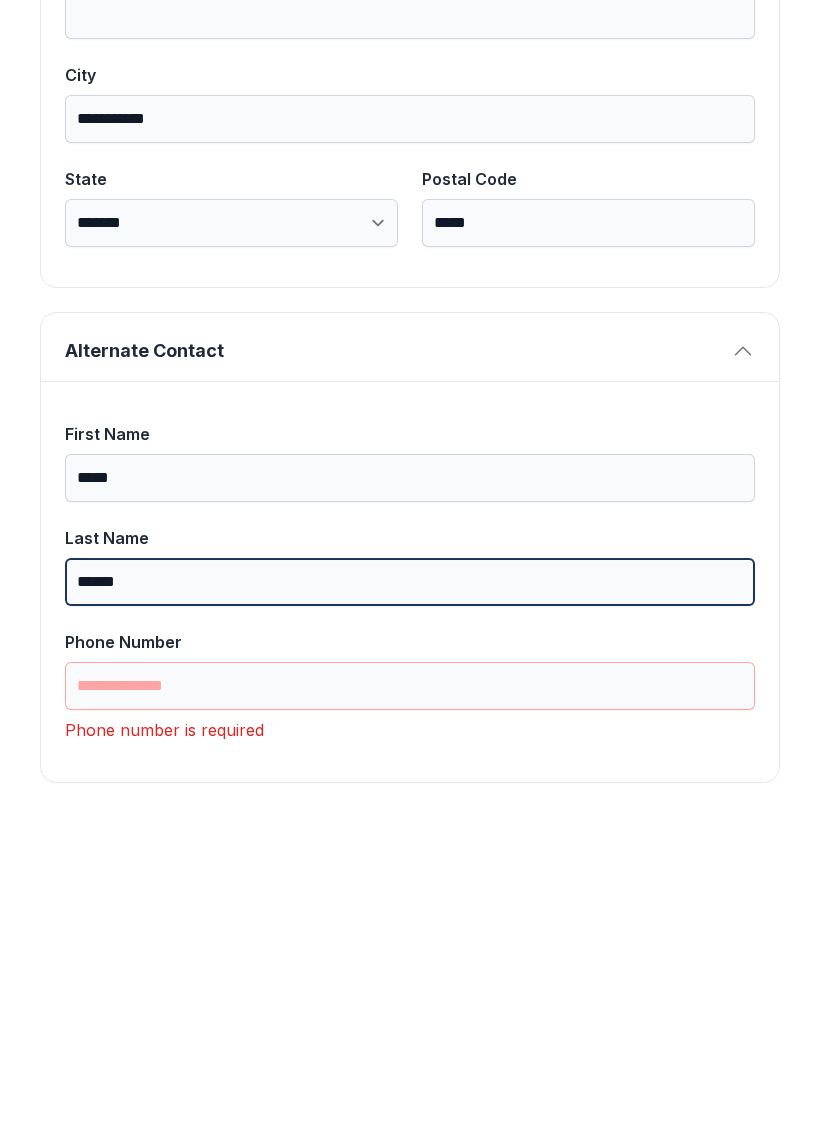type on "******" 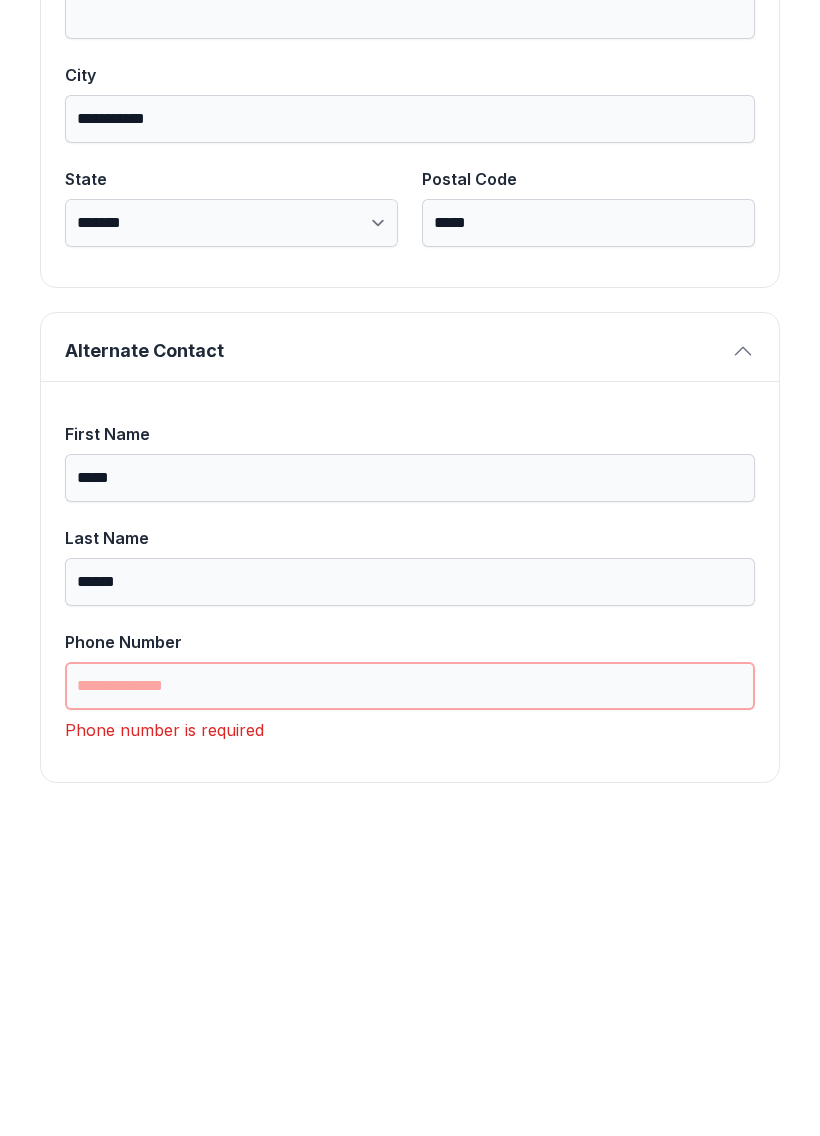 click on "Phone Number" at bounding box center (410, 1003) 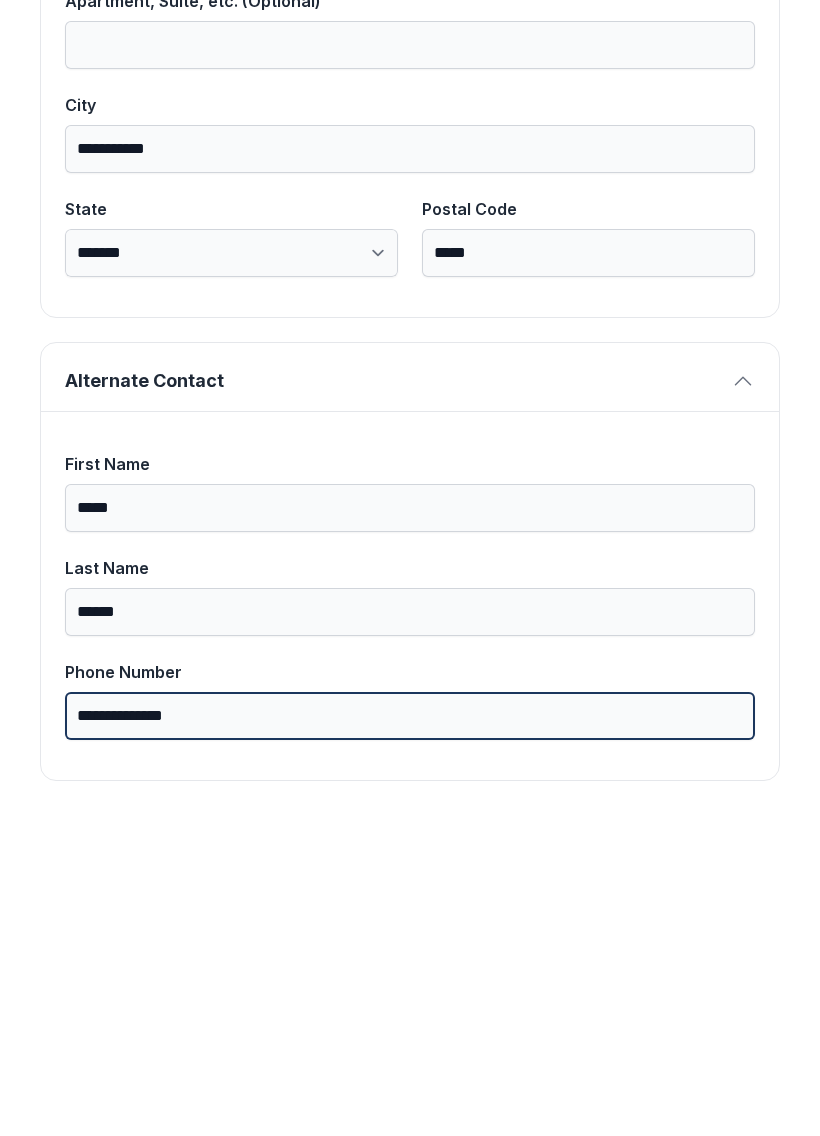 scroll, scrollTop: 1301, scrollLeft: 0, axis: vertical 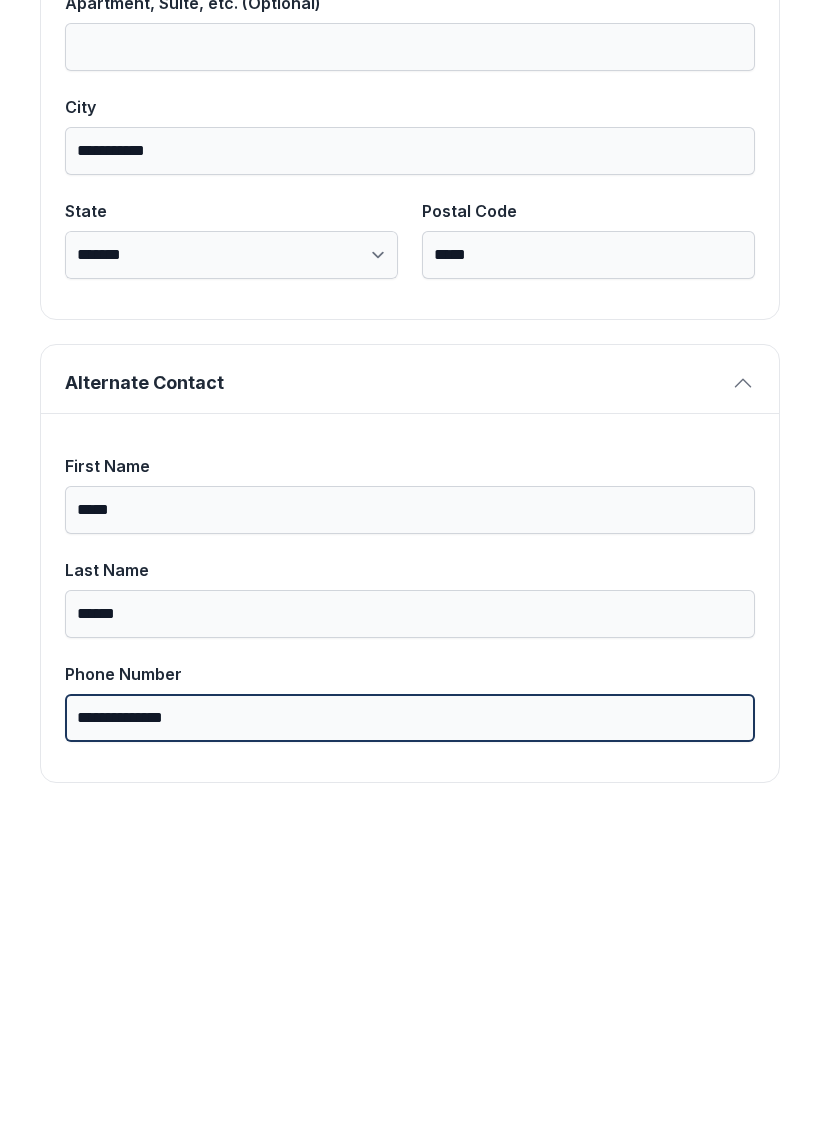 type on "**********" 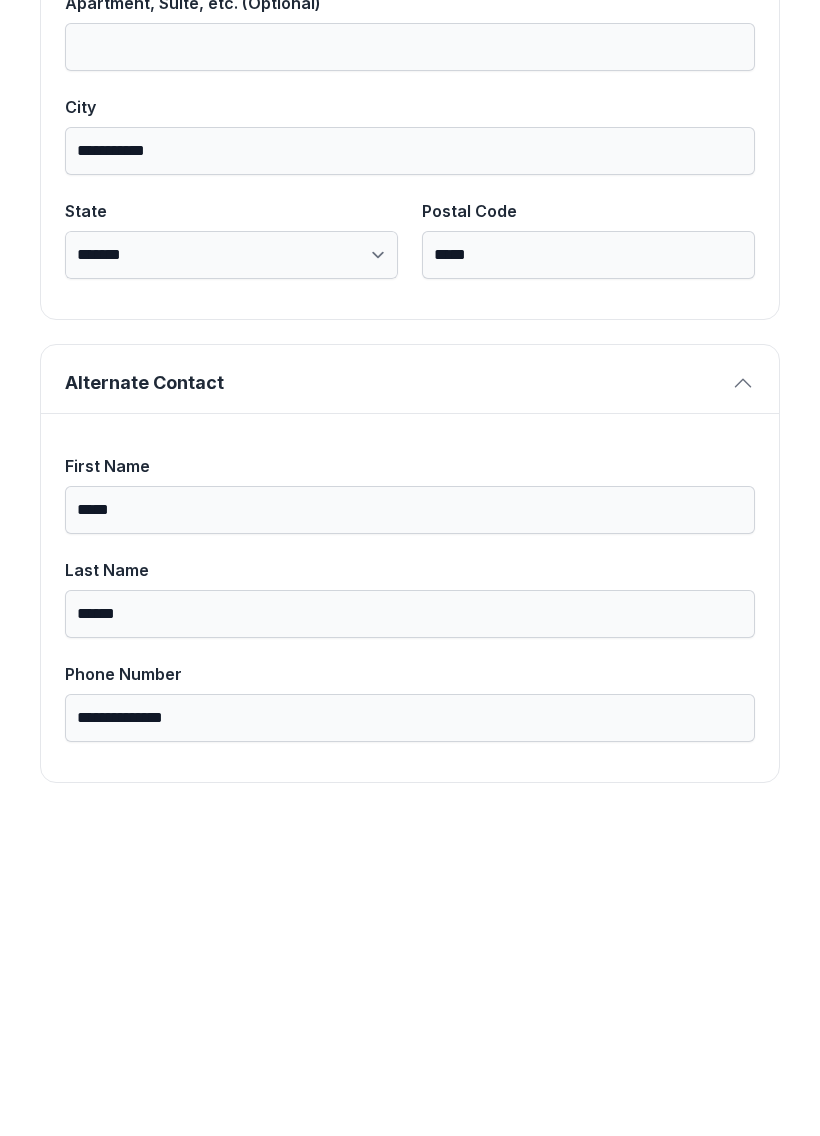 click on "Next" at bounding box center (721, 231) 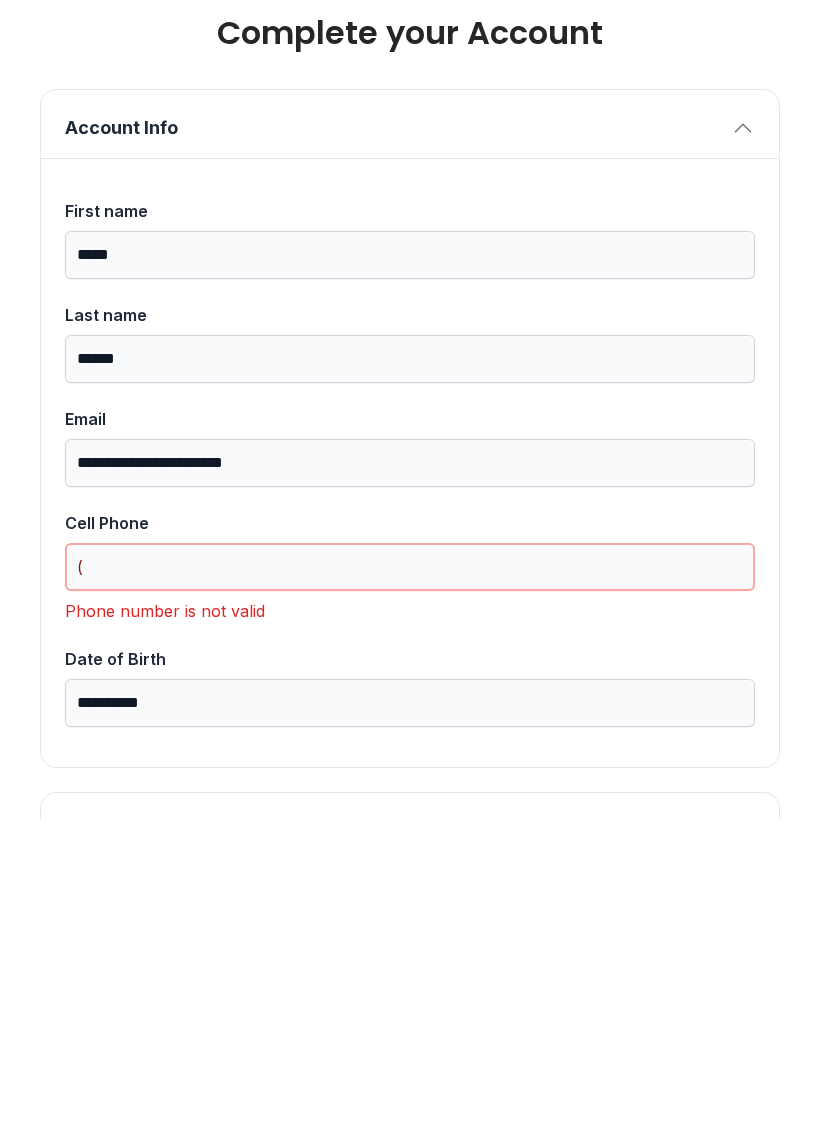 scroll, scrollTop: 0, scrollLeft: 0, axis: both 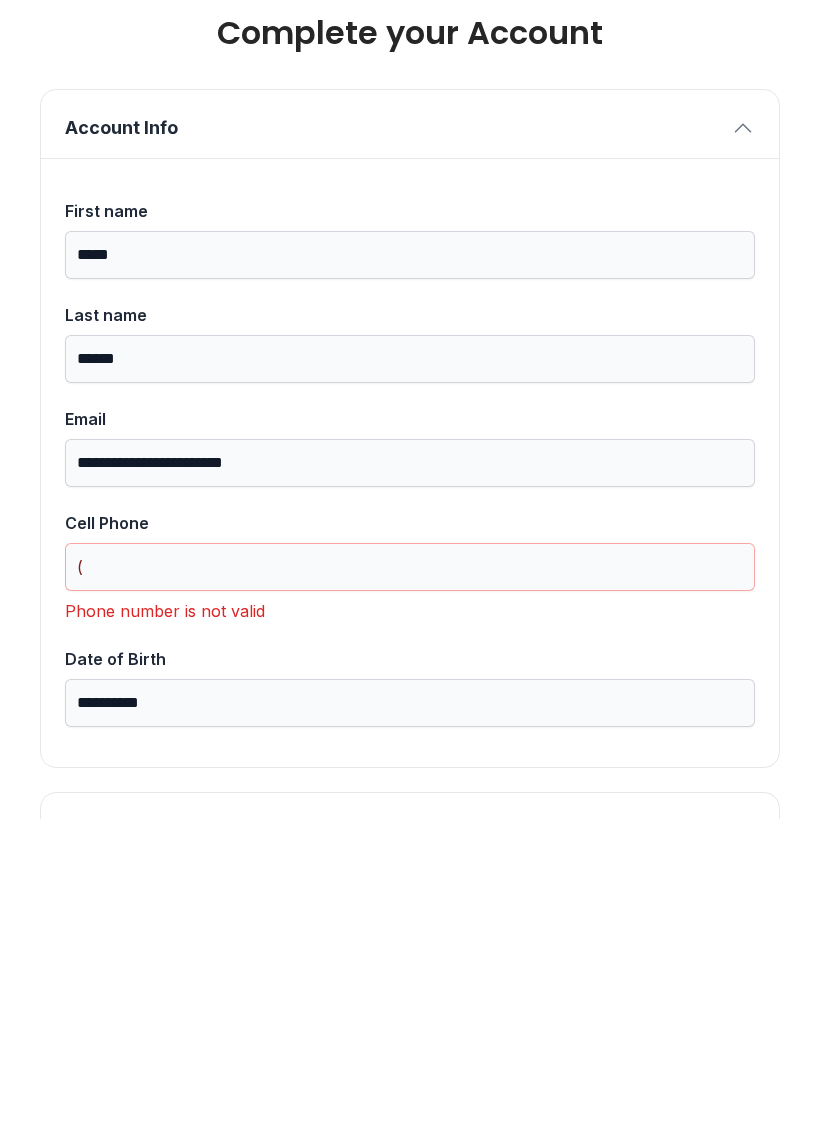 click on "Cell Phone" at bounding box center [410, 528] 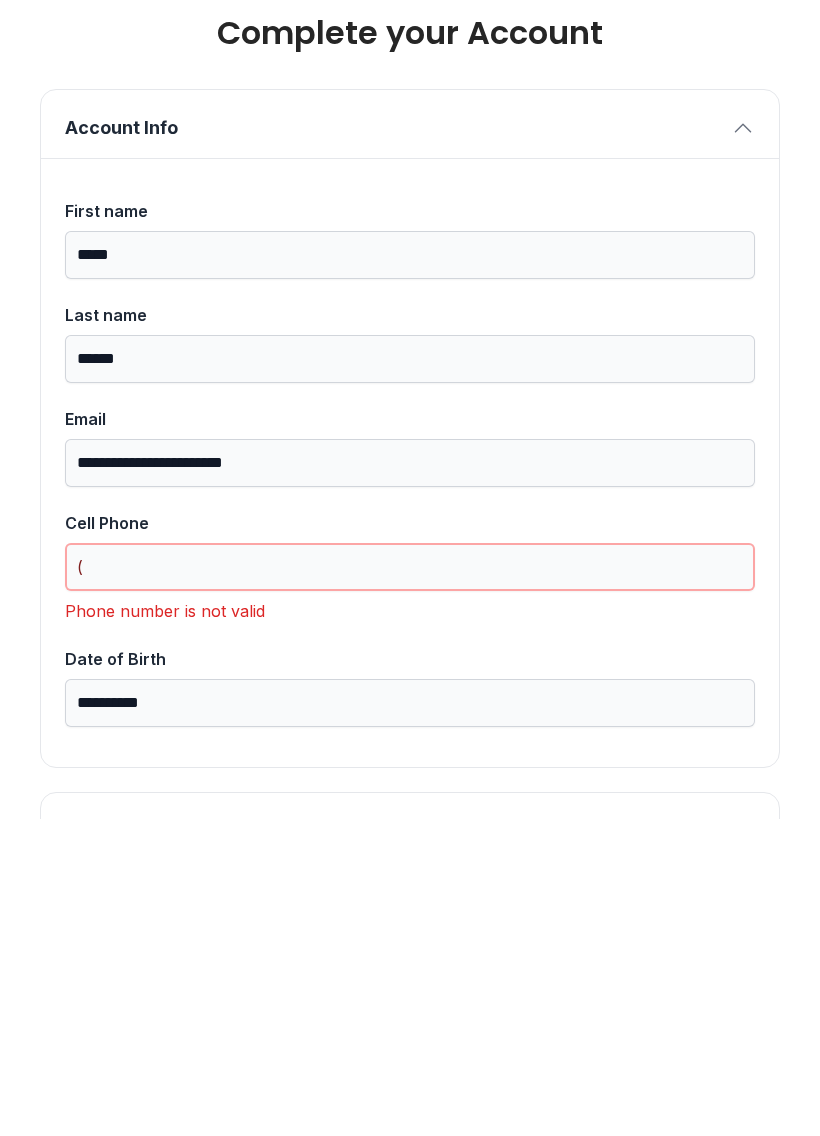 click on "(" at bounding box center (410, 884) 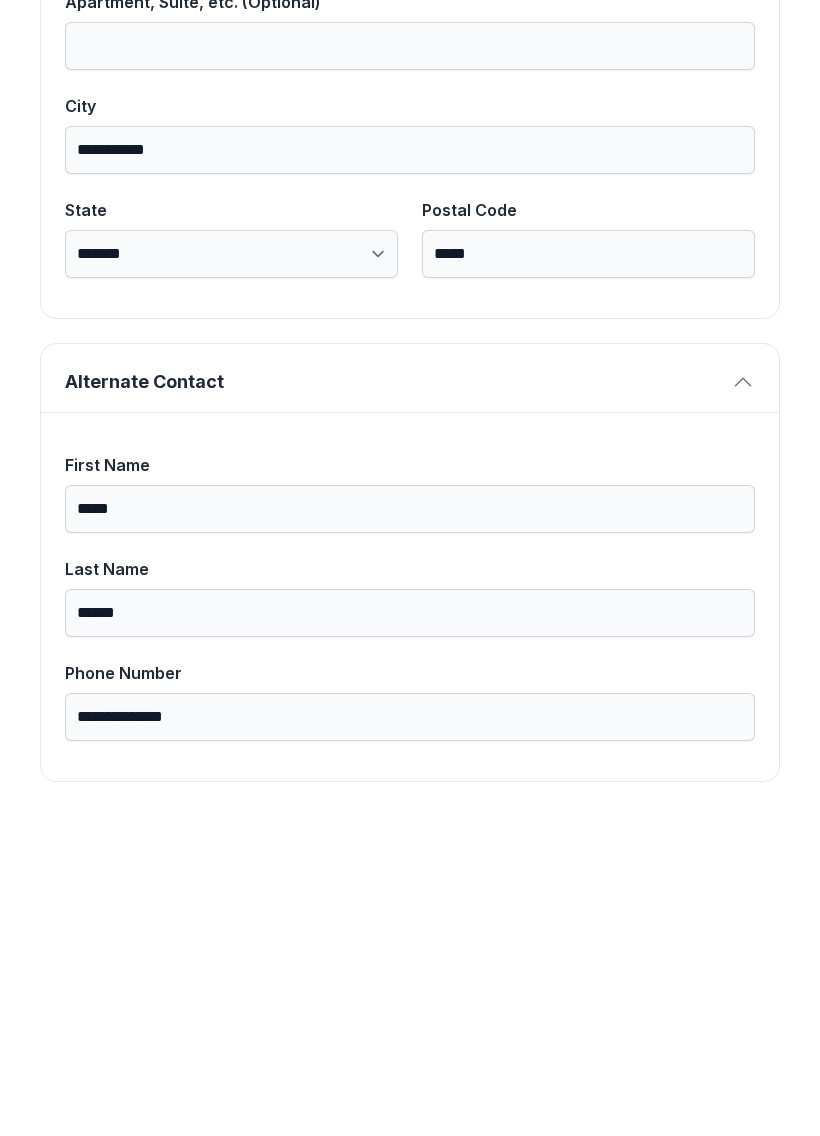 scroll, scrollTop: 1269, scrollLeft: 0, axis: vertical 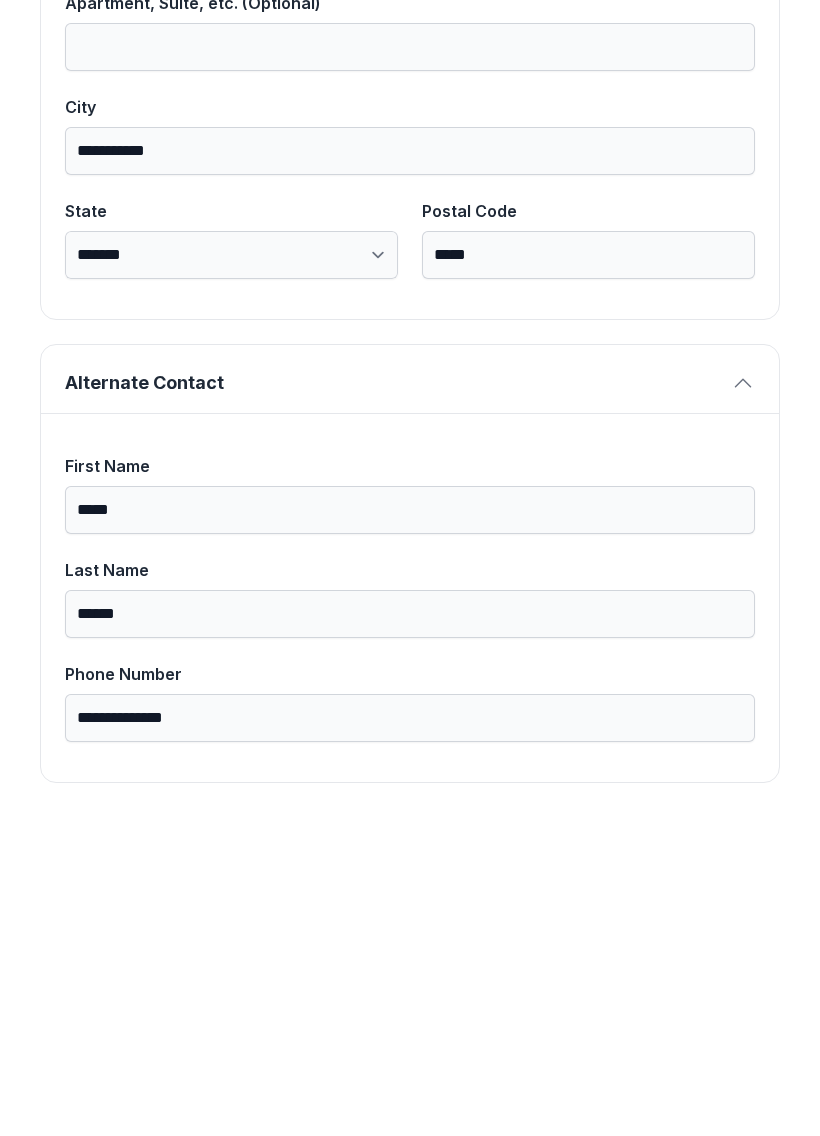 type on "[PHONE]" 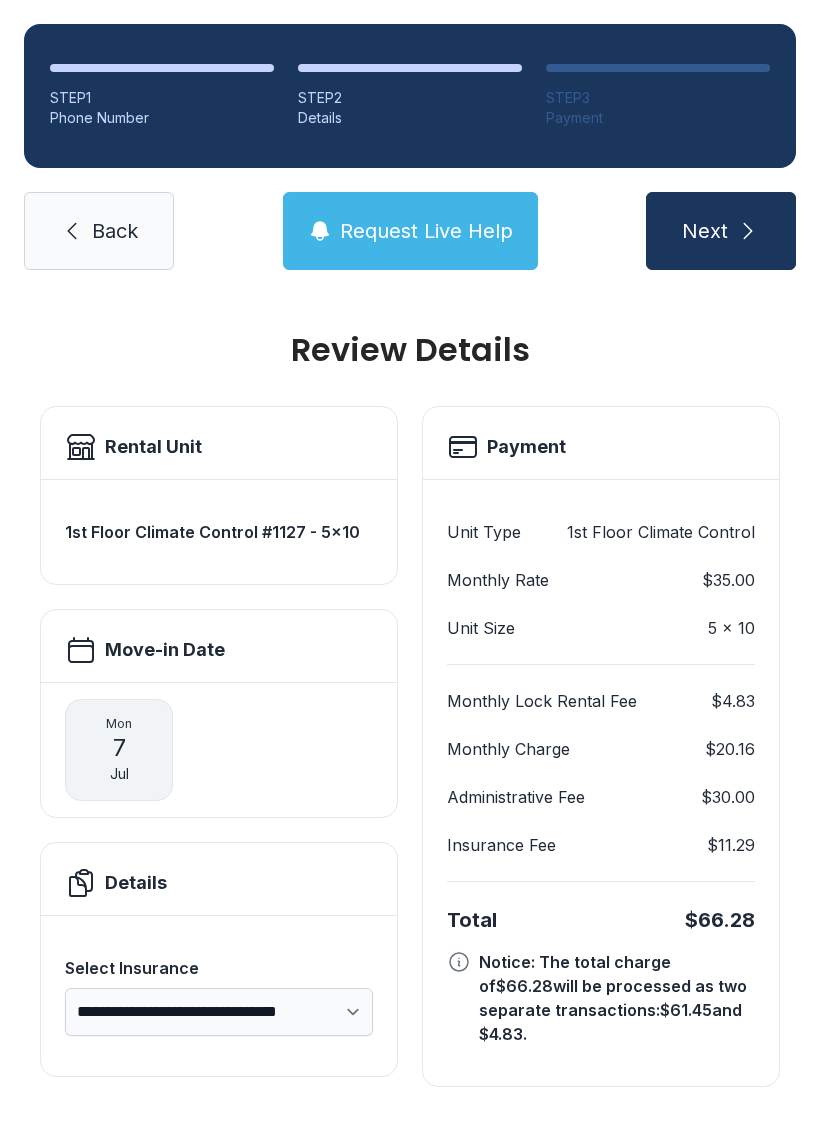 scroll, scrollTop: 0, scrollLeft: 0, axis: both 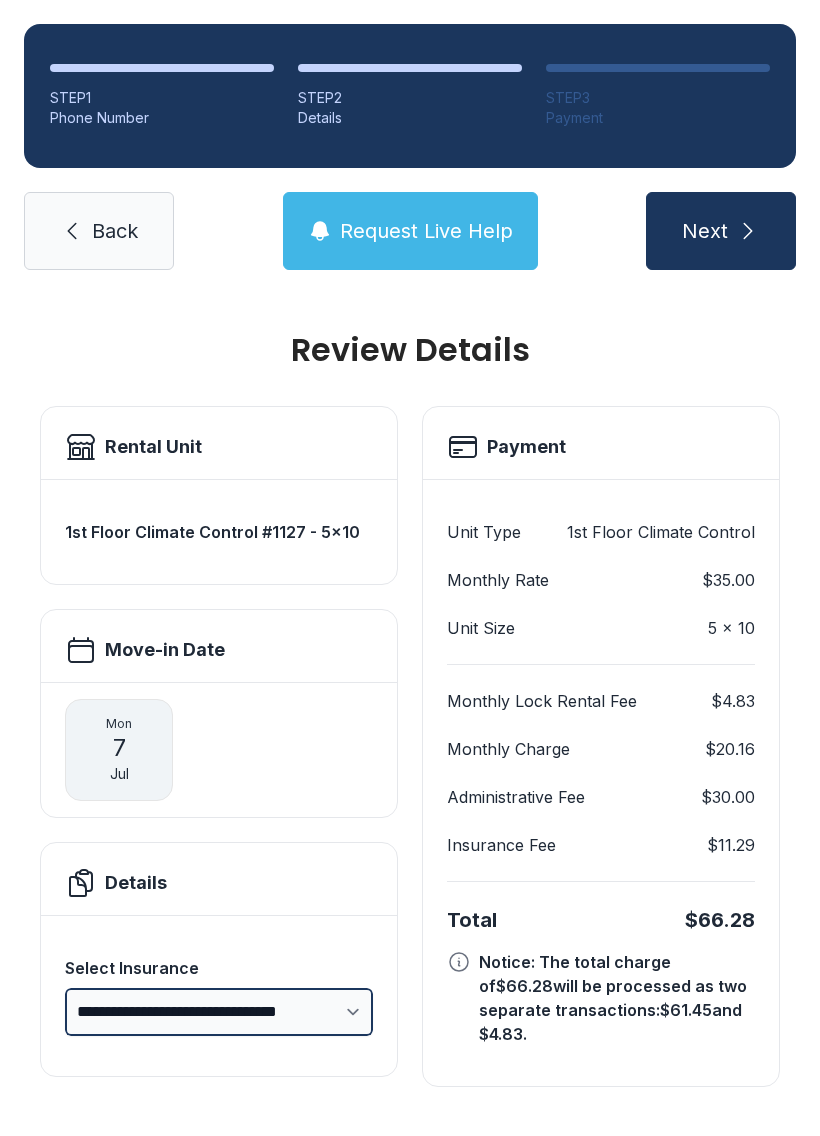 click on "**********" at bounding box center [219, 1012] 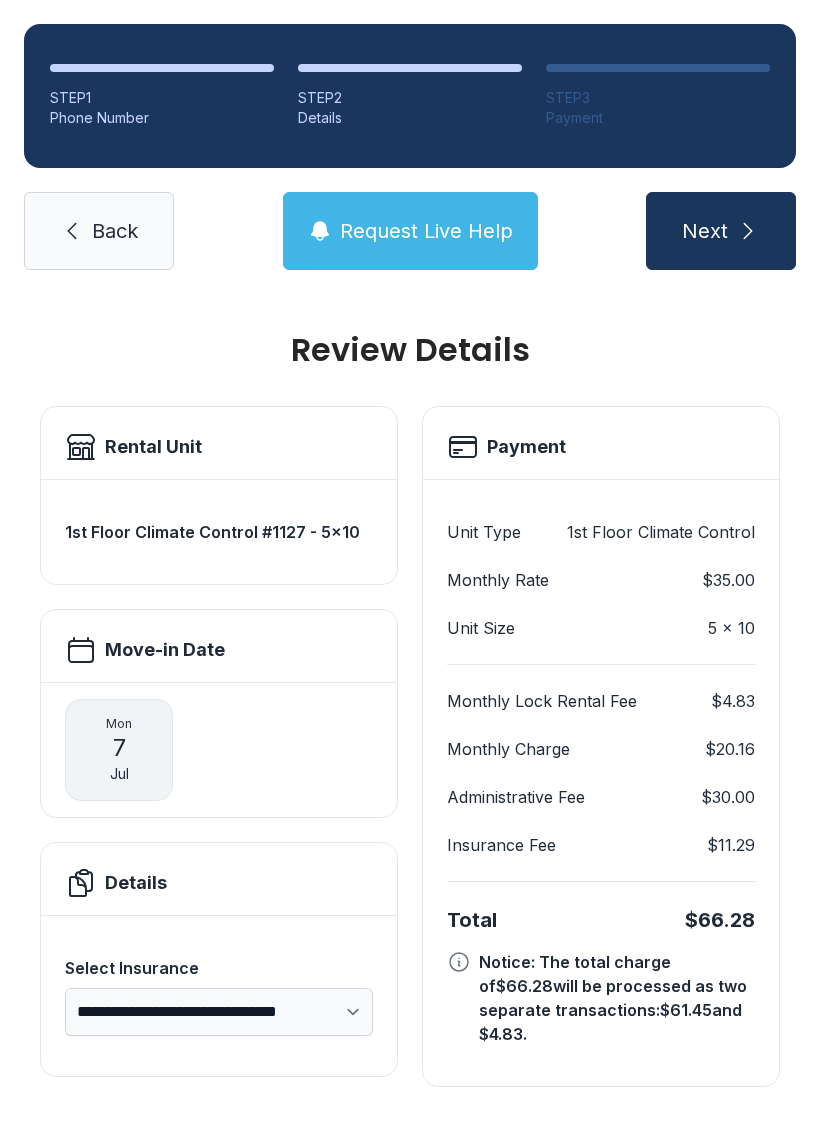 click on "Request Live Help" at bounding box center (426, 231) 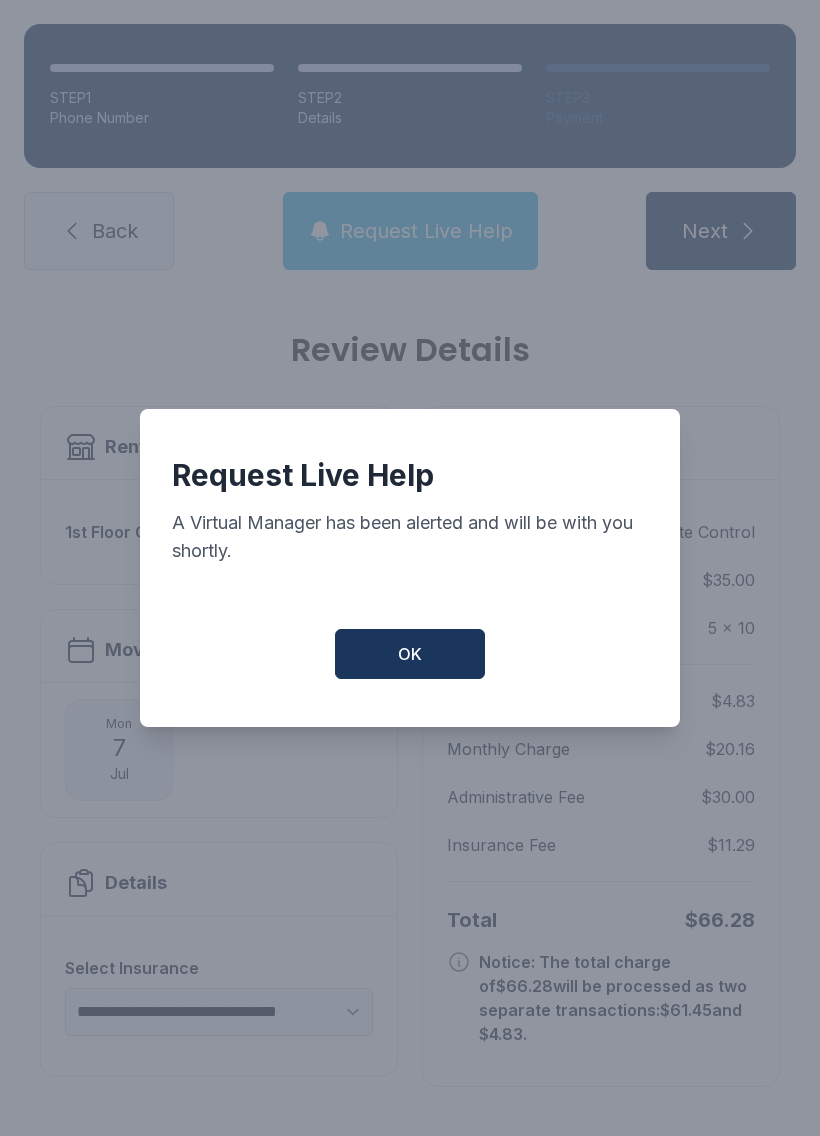 click on "OK" at bounding box center [410, 654] 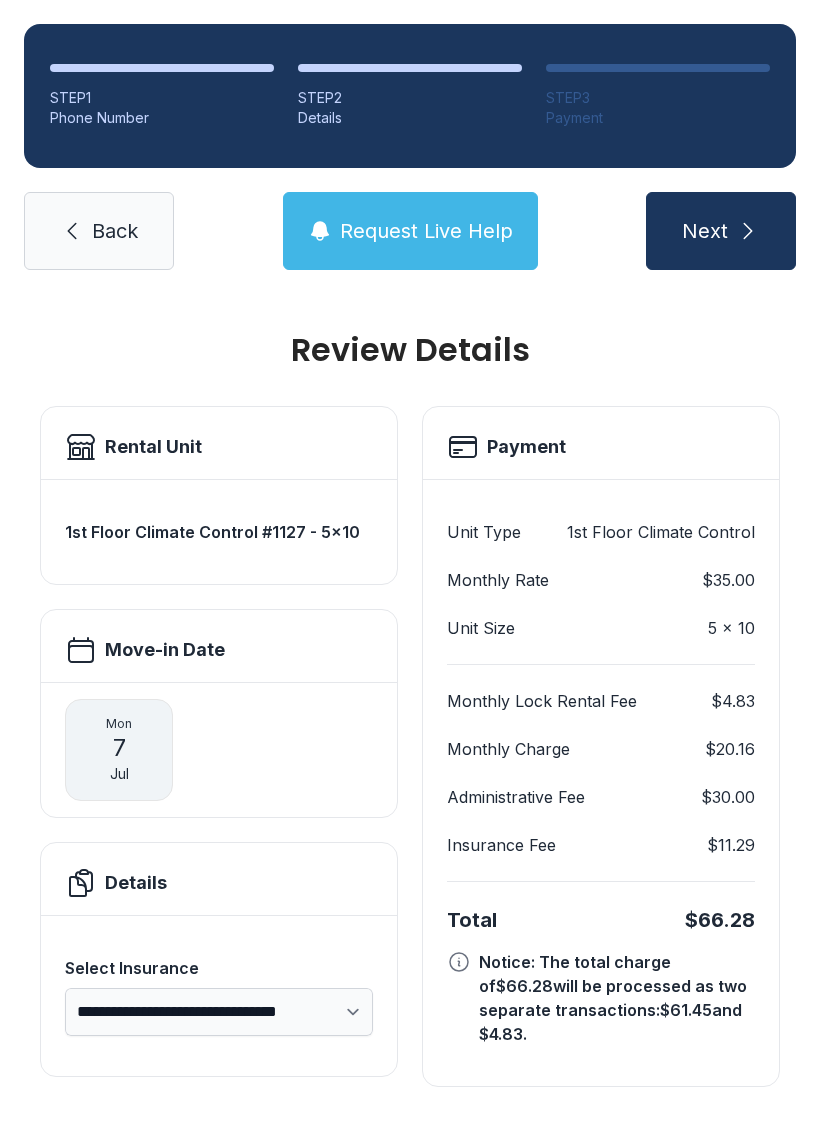 click on "Request Live Help" at bounding box center [426, 231] 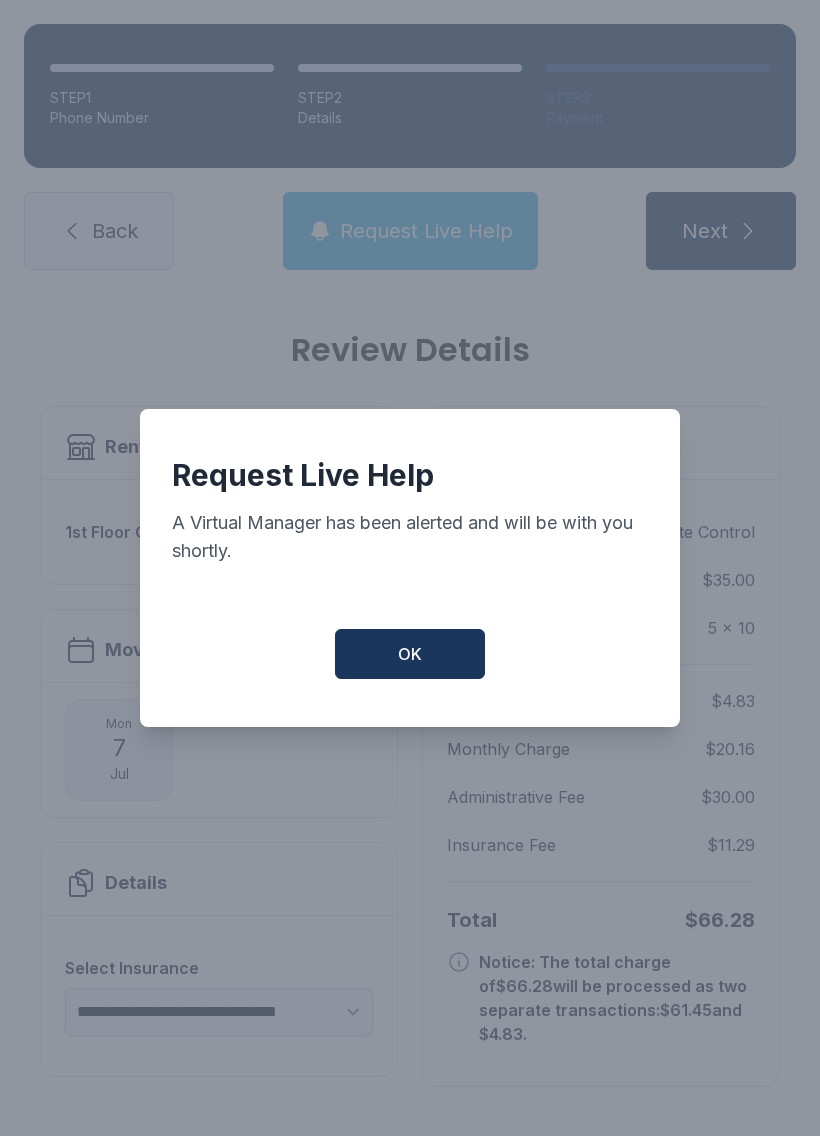 click on "OK" at bounding box center (410, 654) 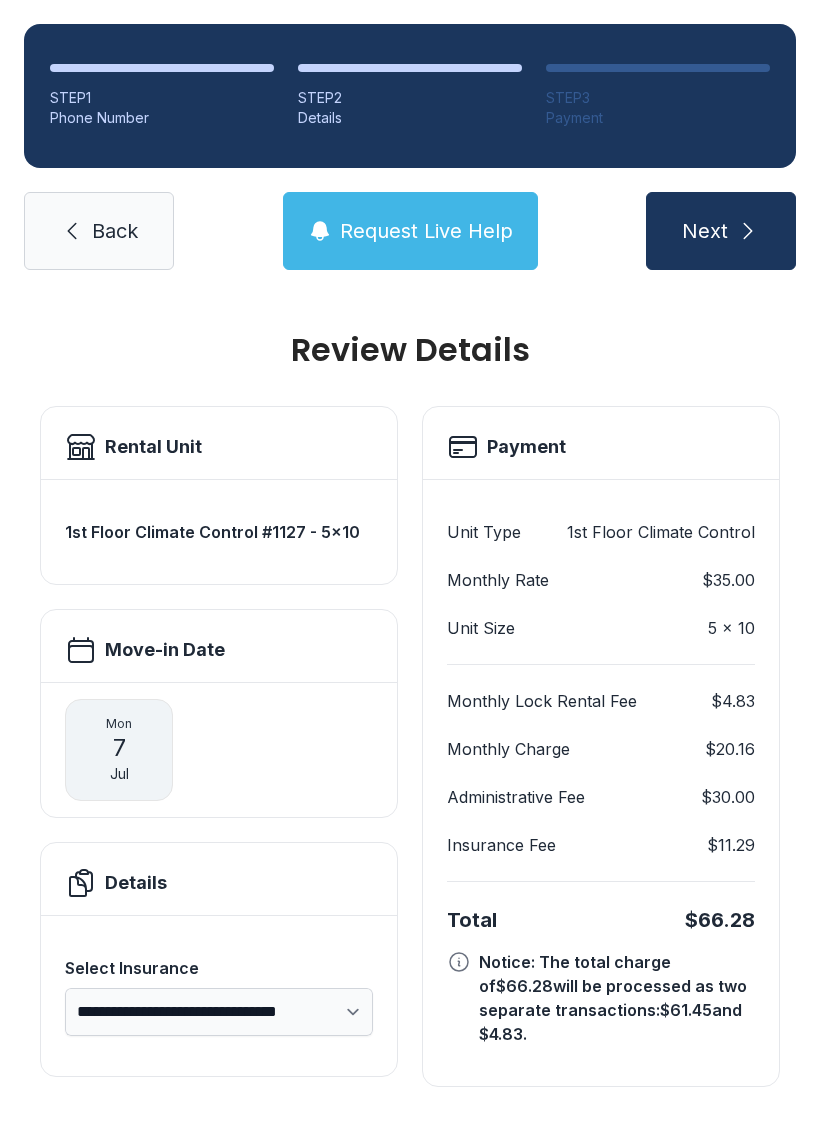 click on "Next" at bounding box center [721, 231] 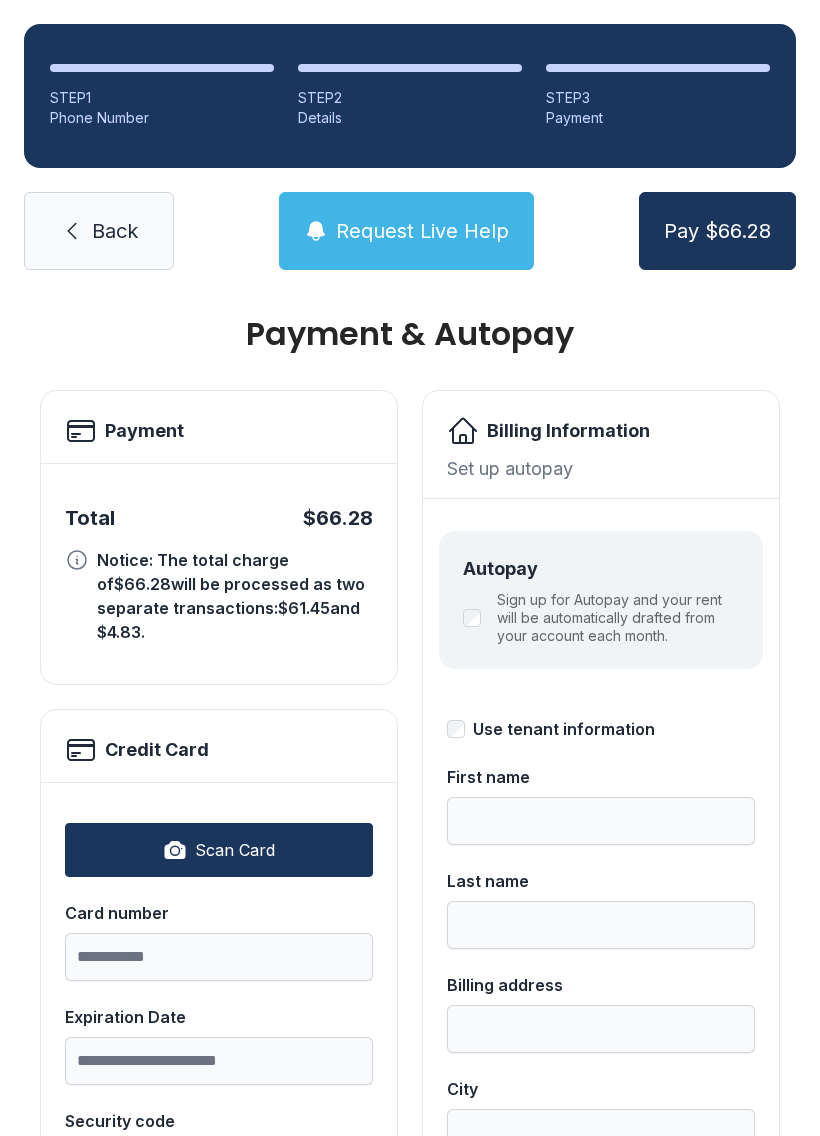 scroll, scrollTop: 21, scrollLeft: 0, axis: vertical 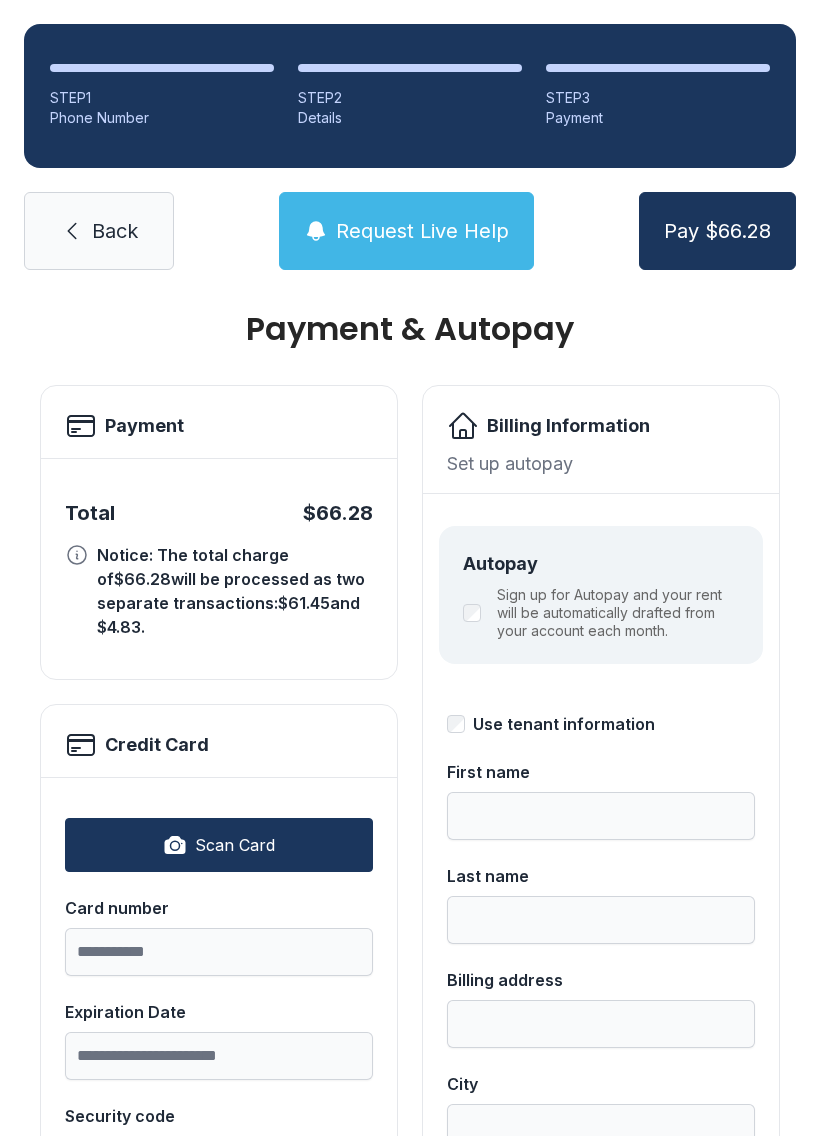 click on "Back" at bounding box center [115, 231] 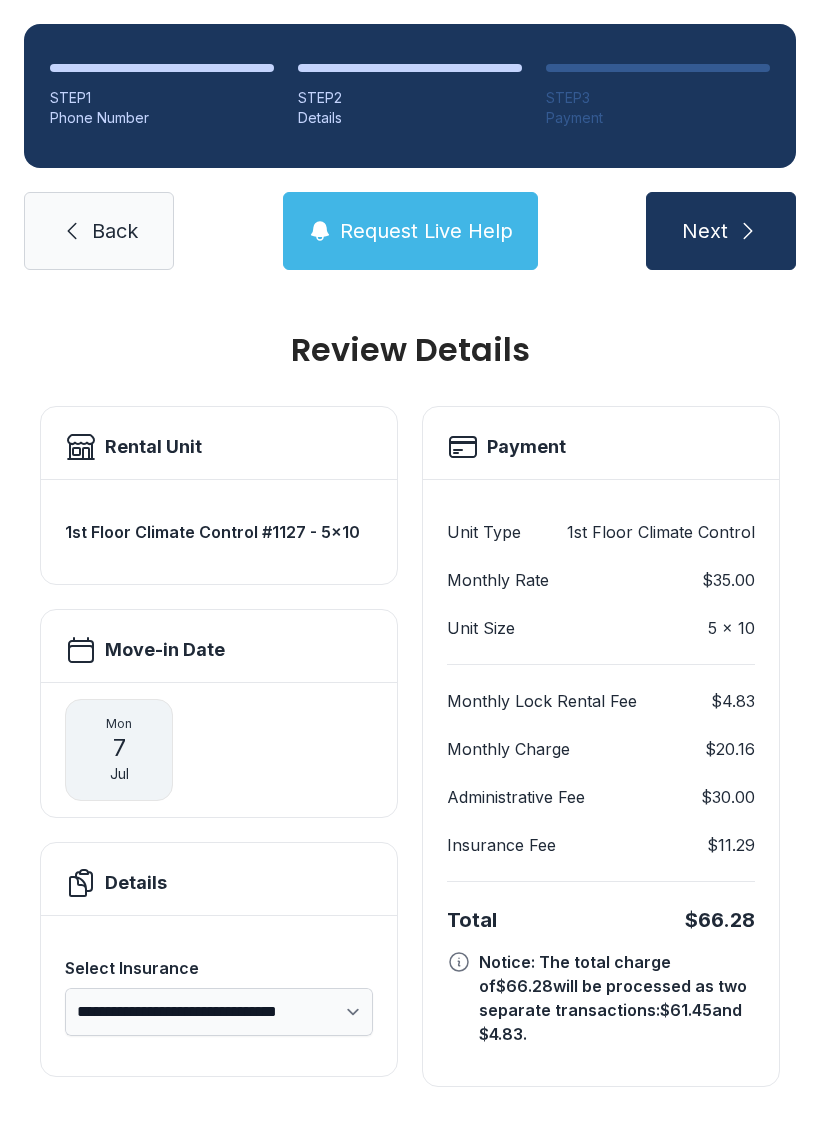 click on "Back" at bounding box center [99, 231] 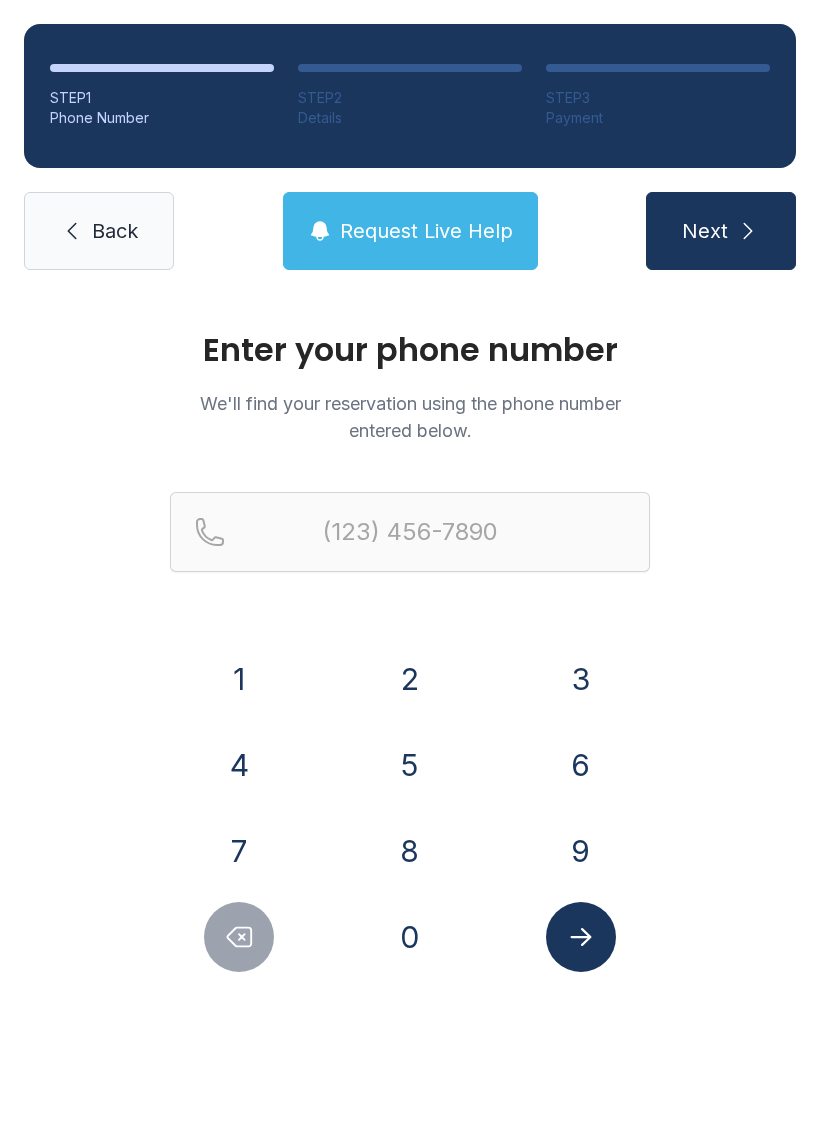 click on "Back" at bounding box center [115, 231] 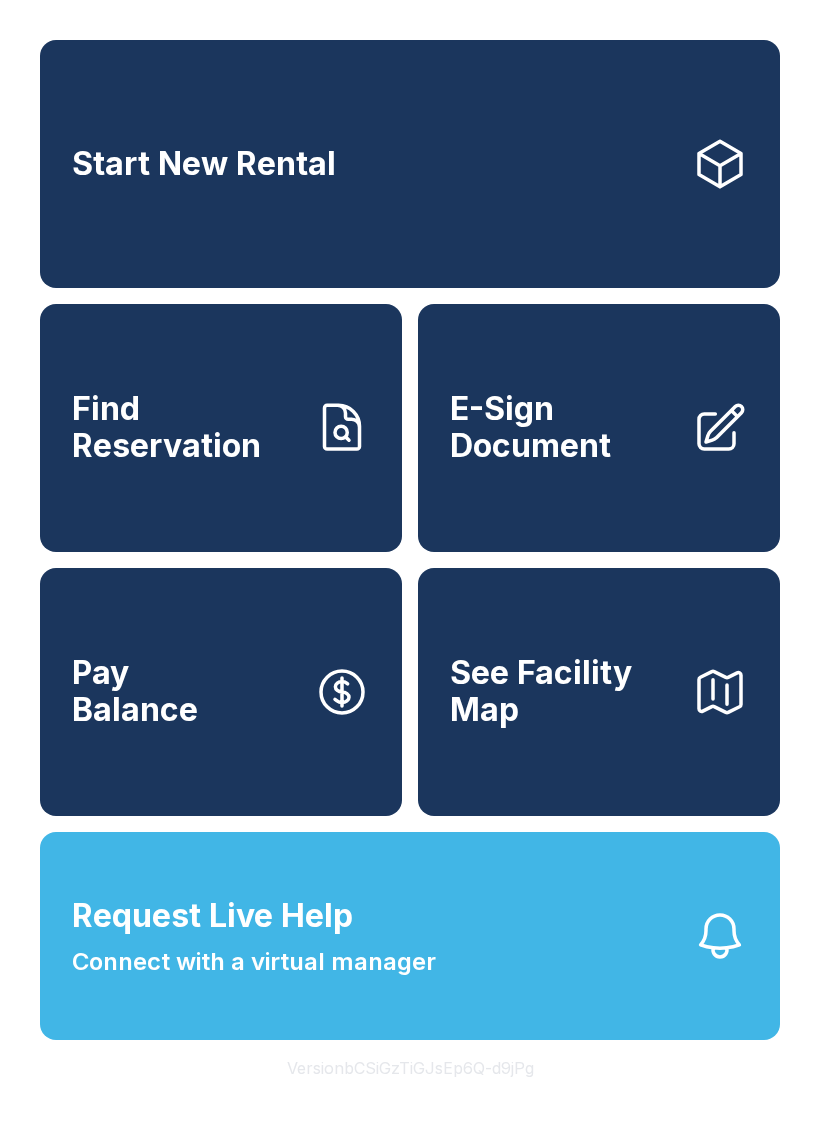 click on "Start New Rental" at bounding box center [410, 164] 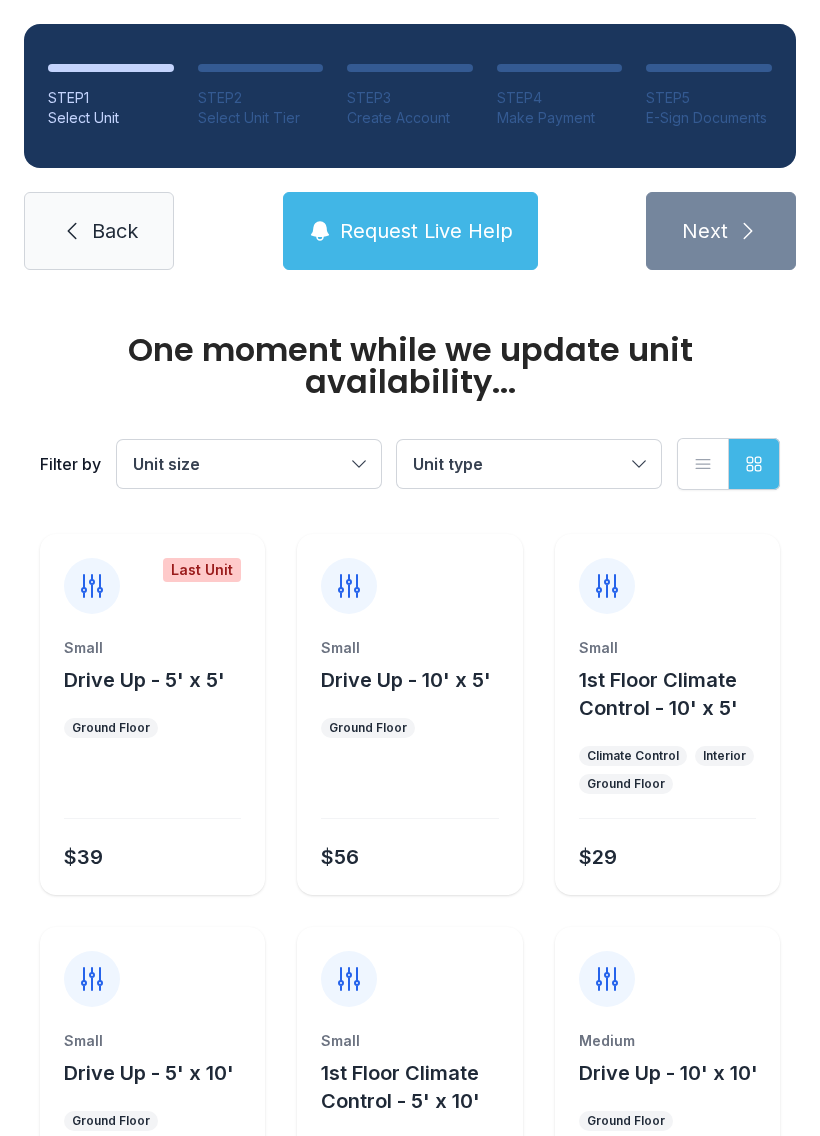 click on "Back" at bounding box center (99, 231) 